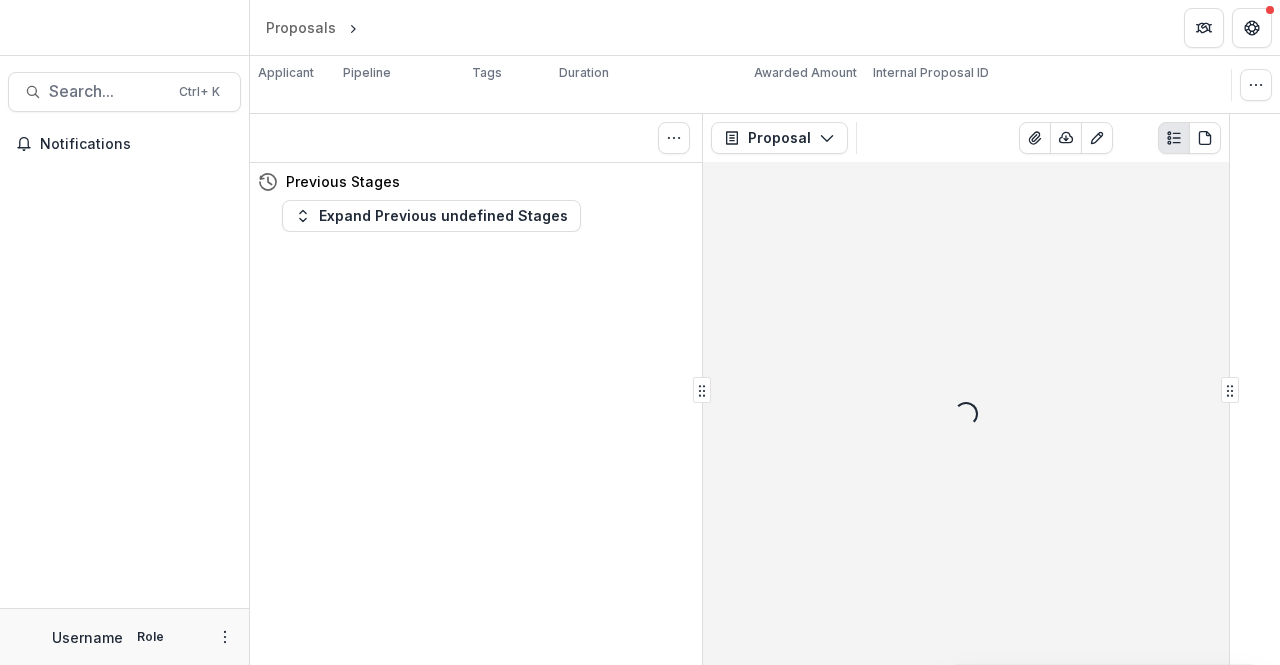 scroll, scrollTop: 0, scrollLeft: 0, axis: both 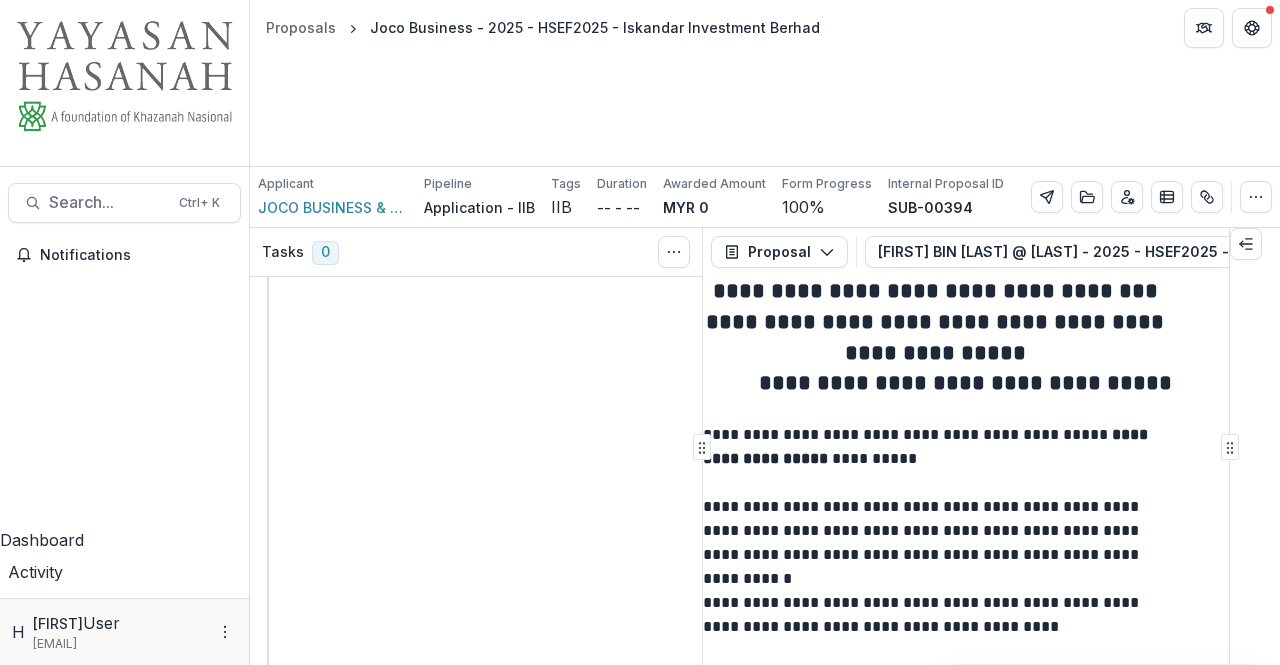 click on "Proposals" at bounding box center [124, 1150] 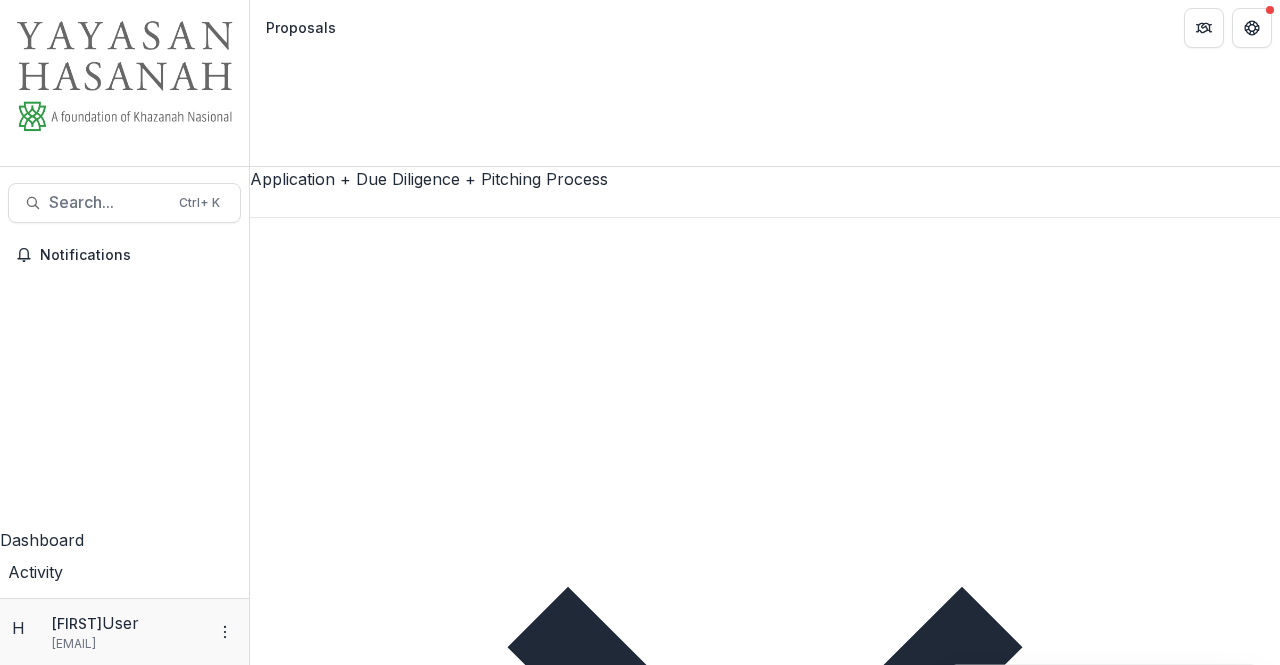click on "Assigned to me" at bounding box center (321, 1296) 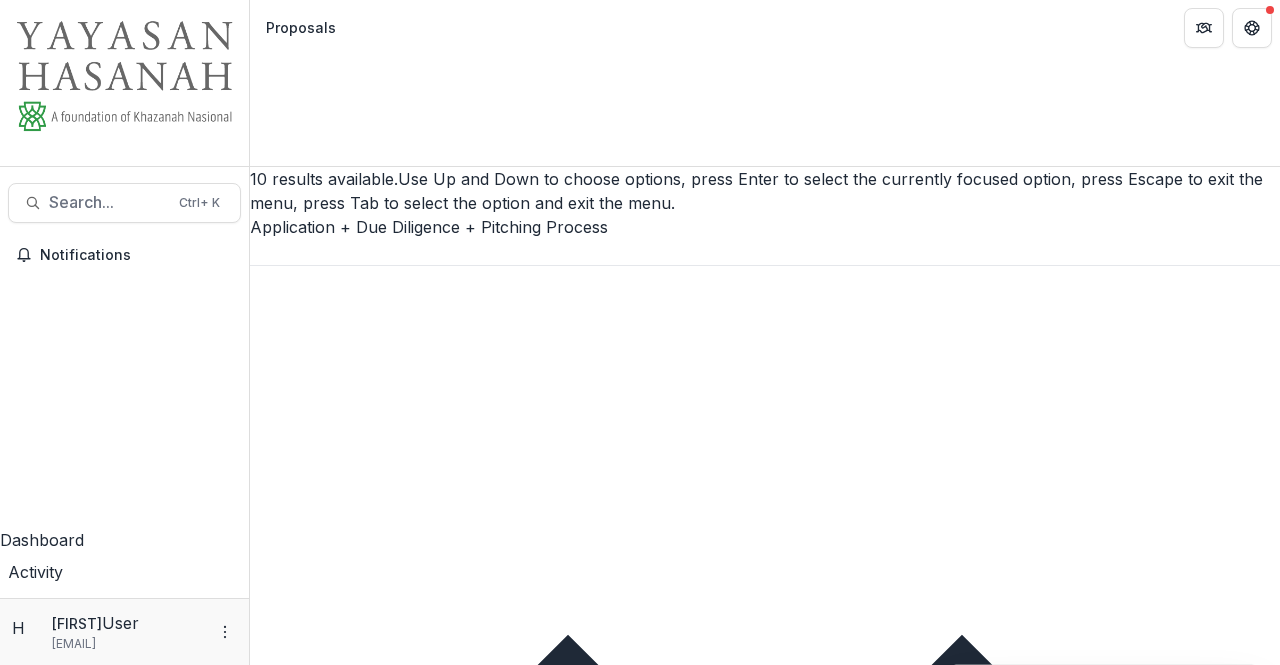 click on "Application - IIB" at bounding box center [640, 821] 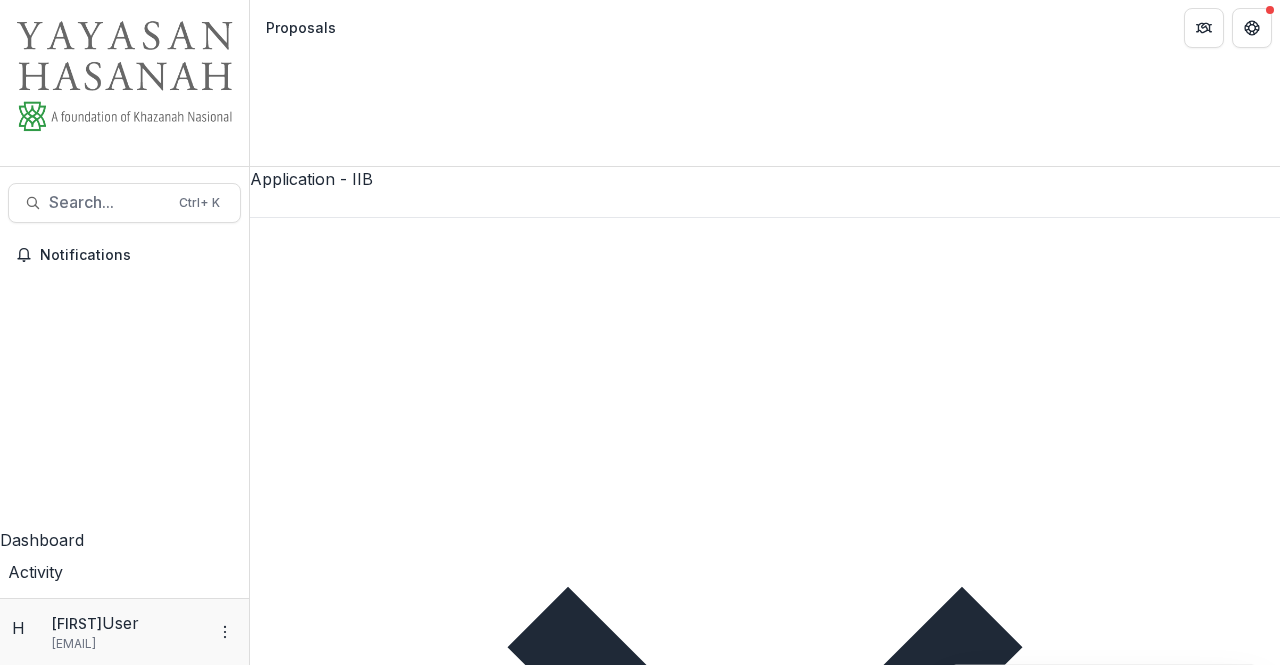 click on "Joco Business - 2025 - HSEF2025 - Iskandar Investment Berhad" at bounding box center (422, 2450) 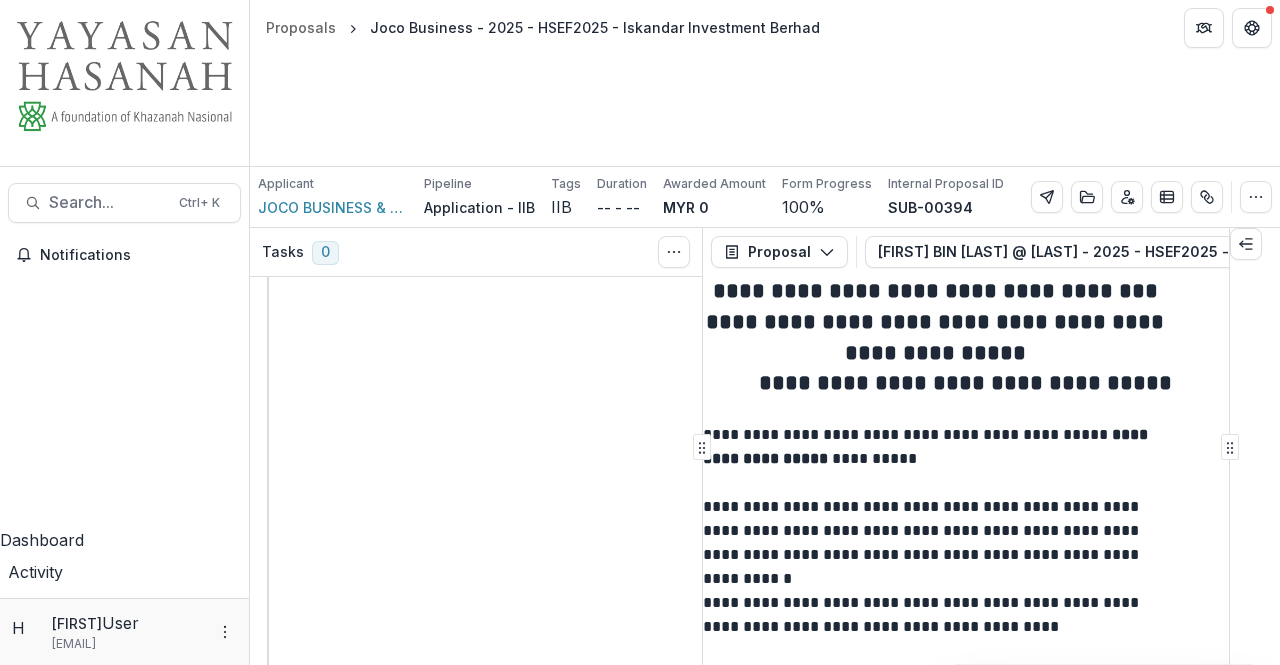 scroll, scrollTop: 6026, scrollLeft: 0, axis: vertical 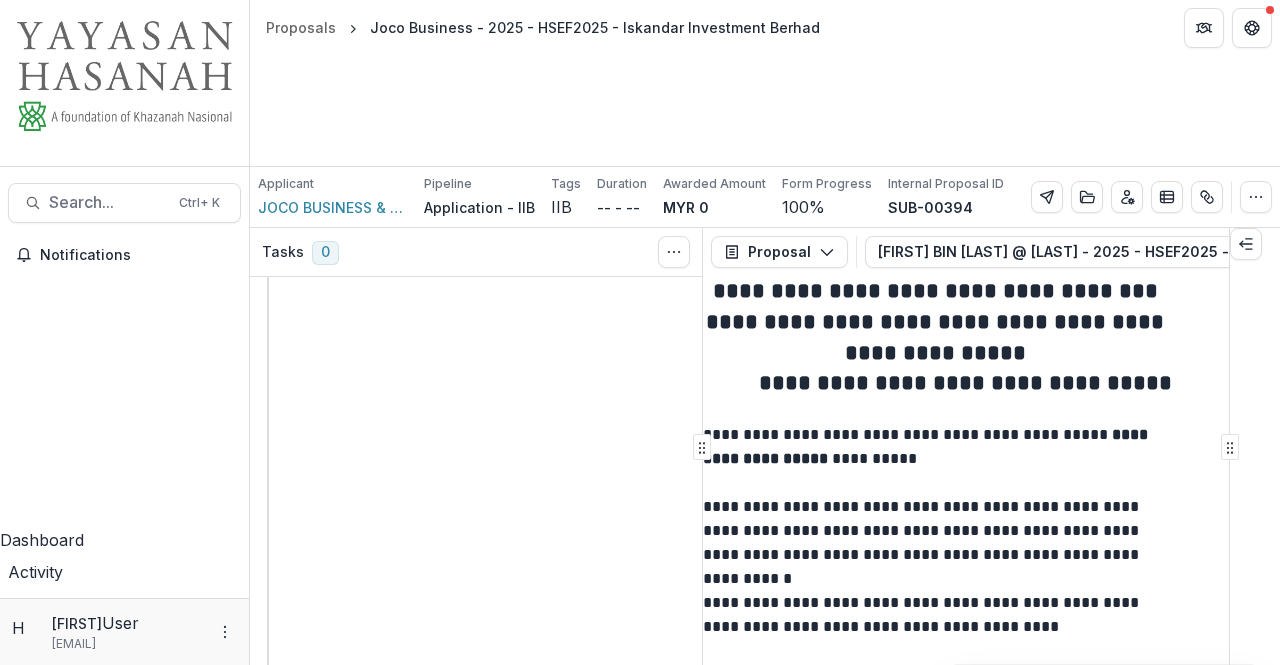 click at bounding box center (0, 683) 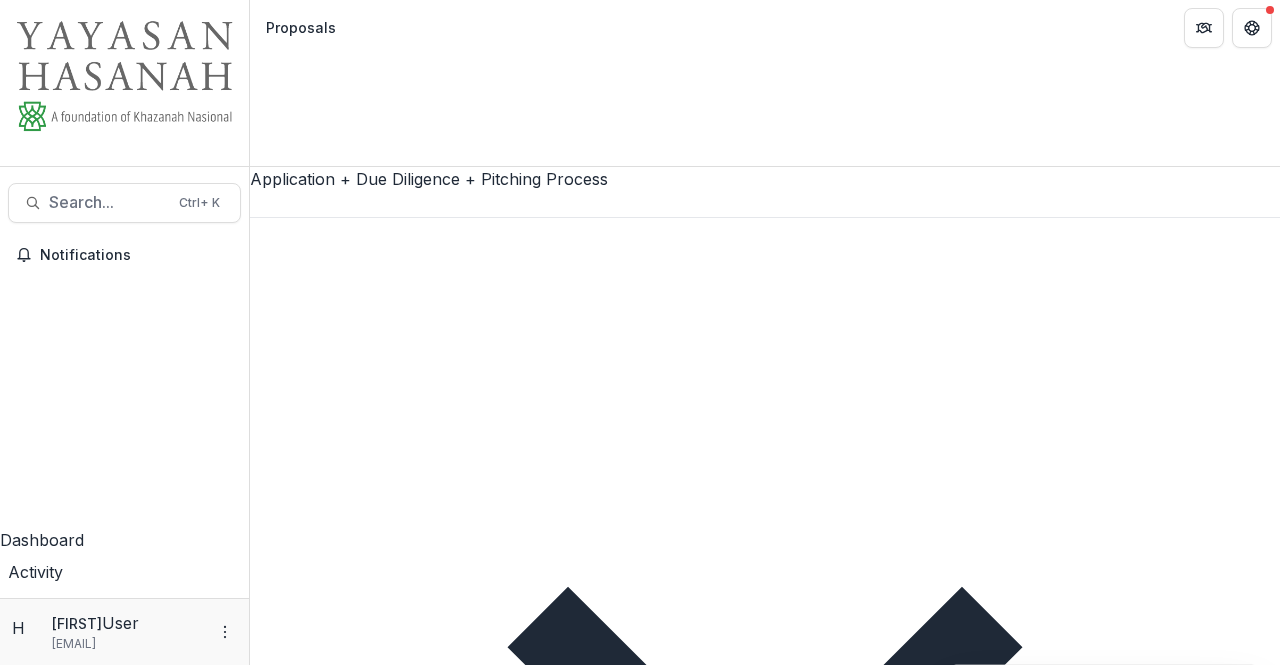 click on "Assigned to me" at bounding box center [321, 1296] 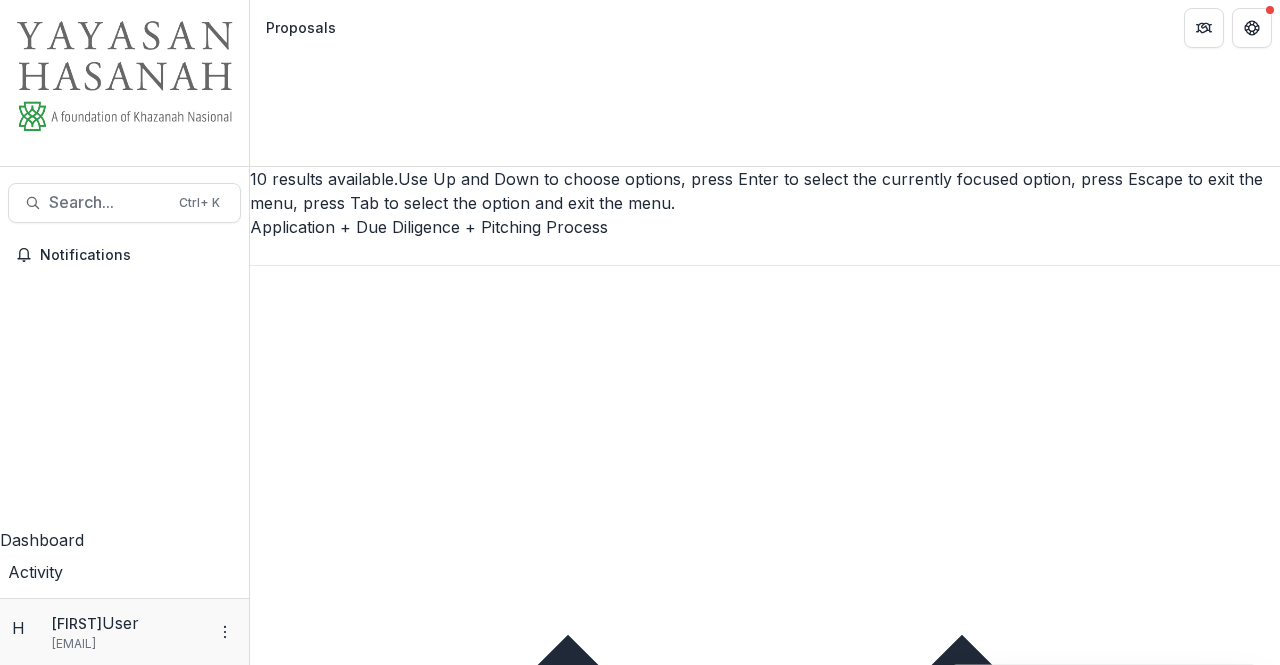 click on "Application - IIB" at bounding box center (640, 821) 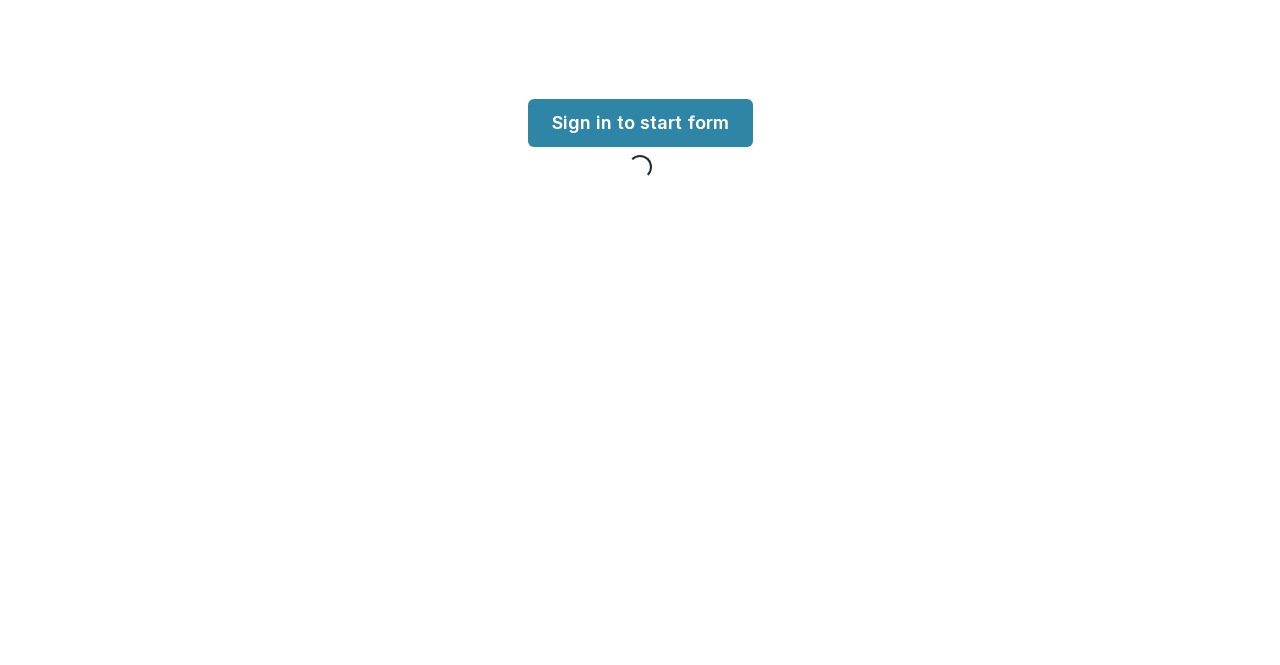 scroll, scrollTop: 0, scrollLeft: 0, axis: both 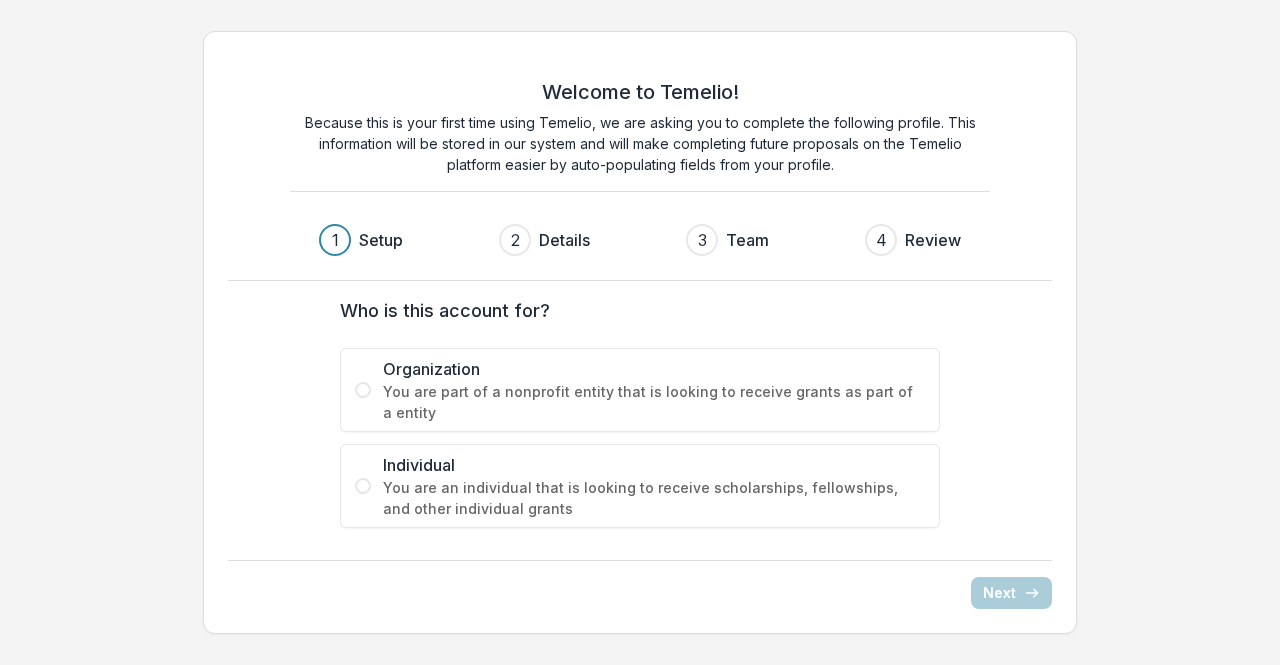 click on "You are an individual that is looking to receive scholarships, fellowships, and other individual grants" at bounding box center (654, 498) 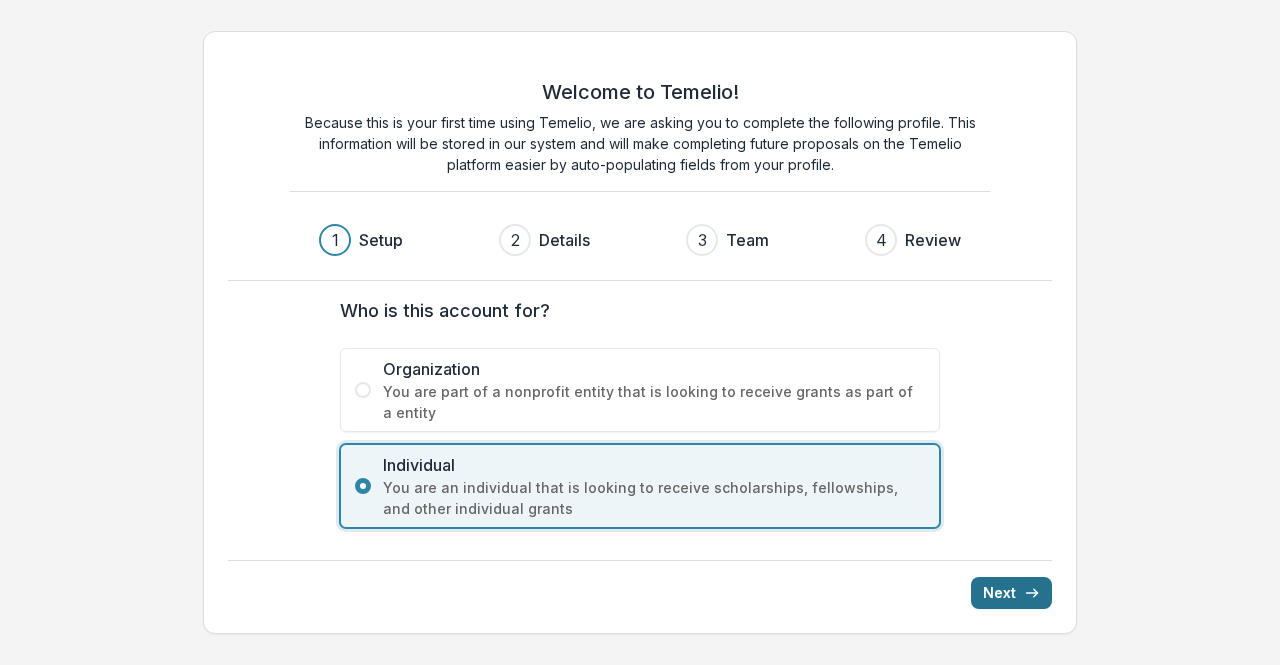 click on "Next" at bounding box center [1011, 593] 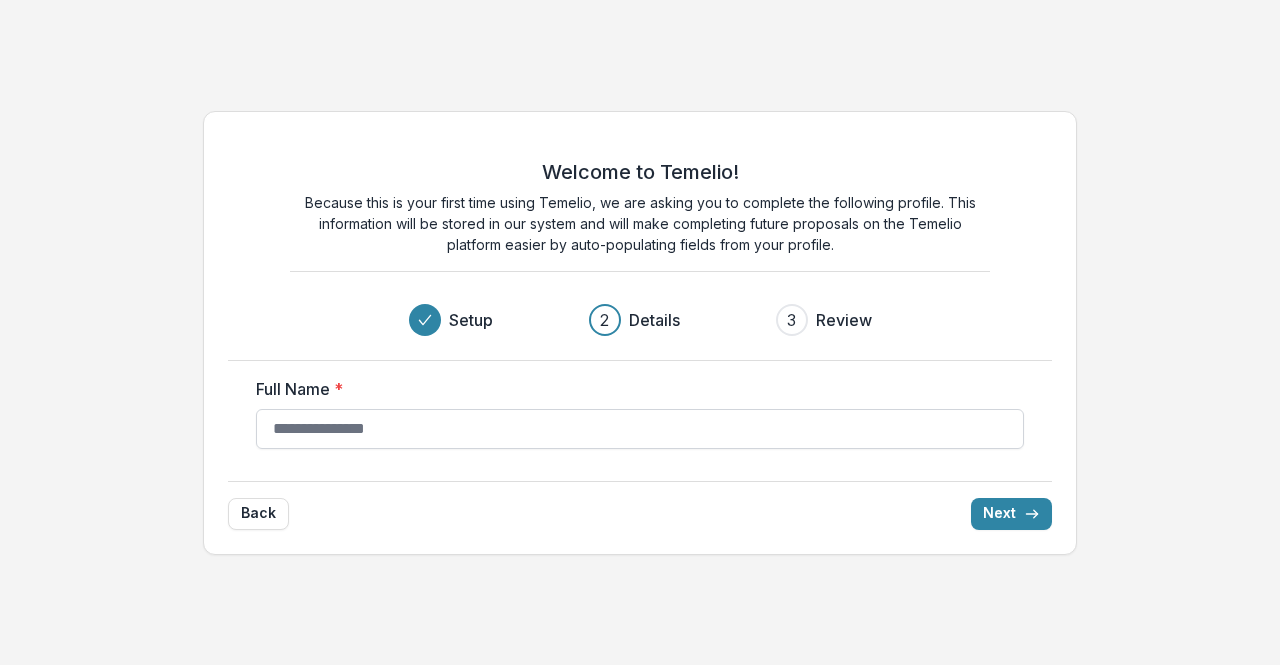 click on "Full Name *" at bounding box center [640, 429] 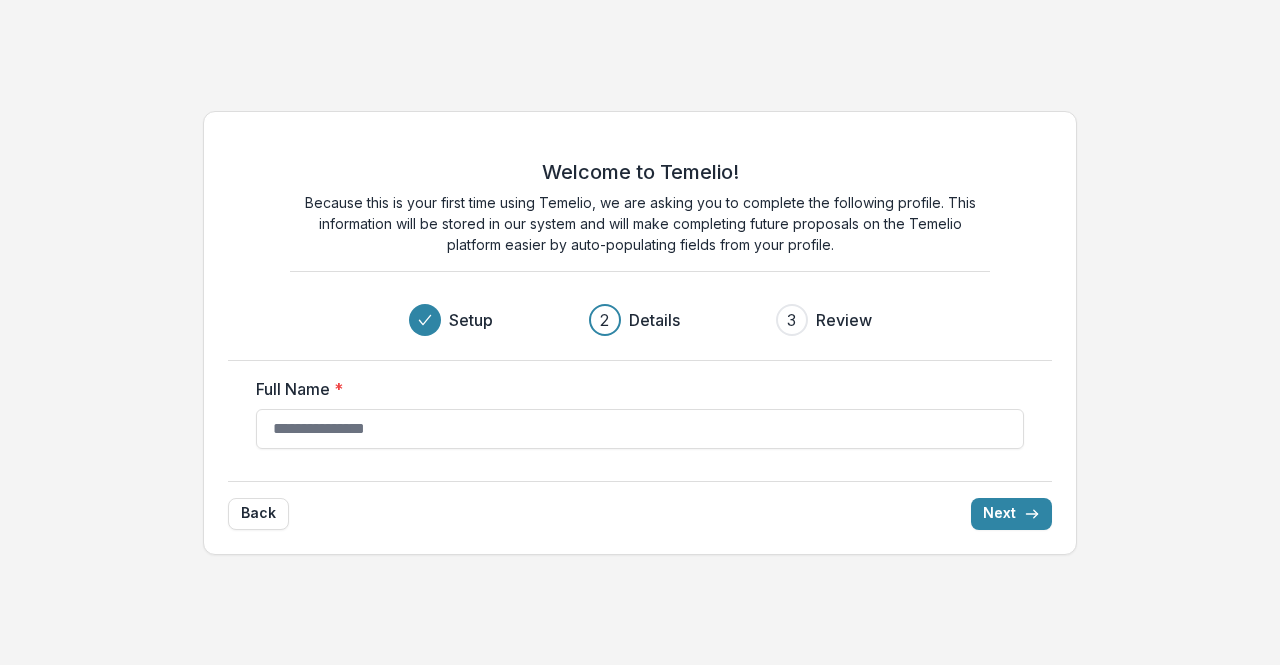 type on "**********" 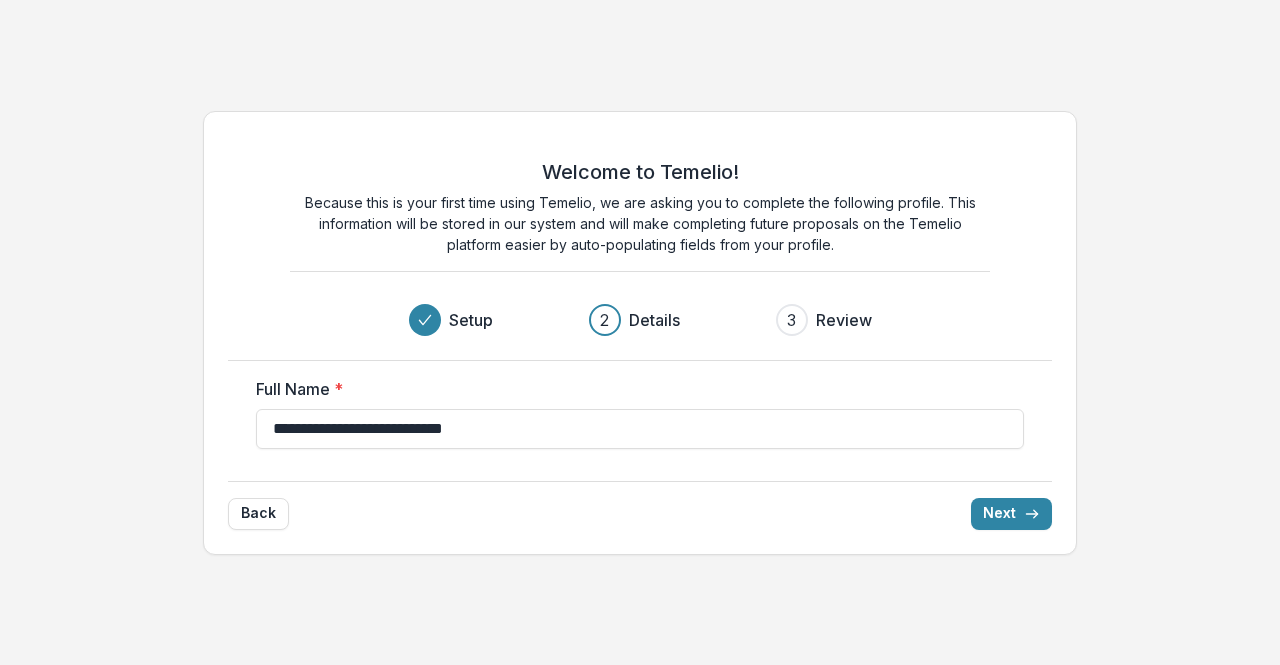 type 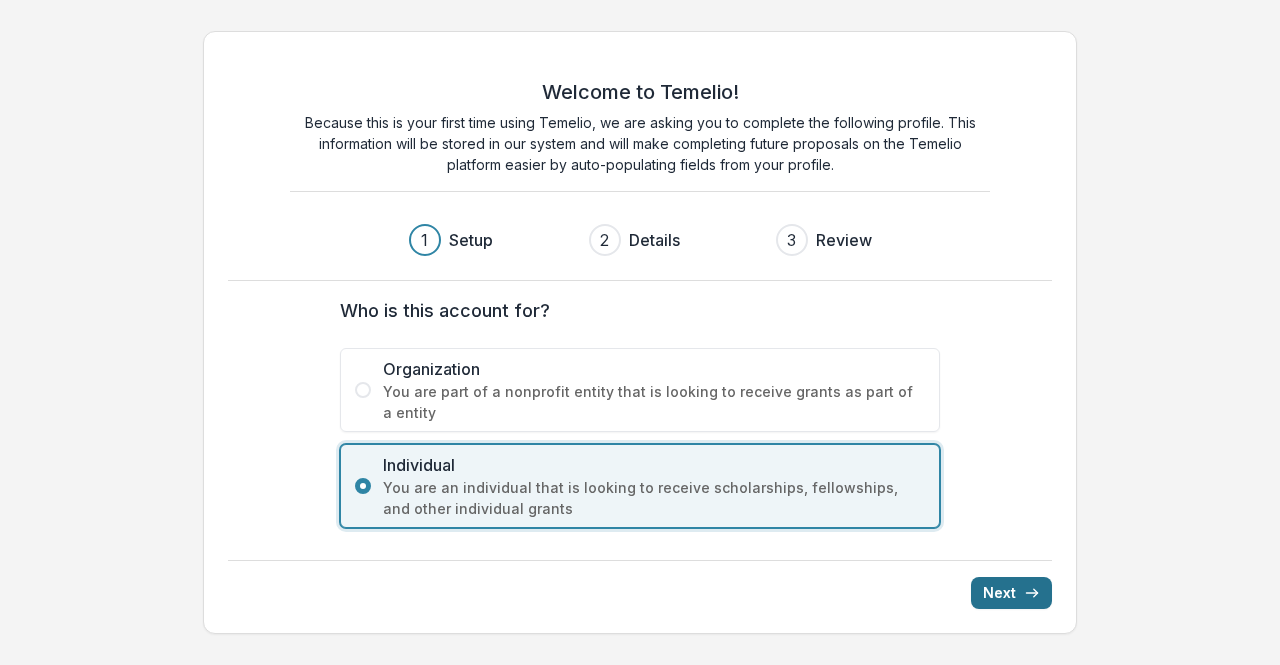 click on "Next" at bounding box center (1011, 593) 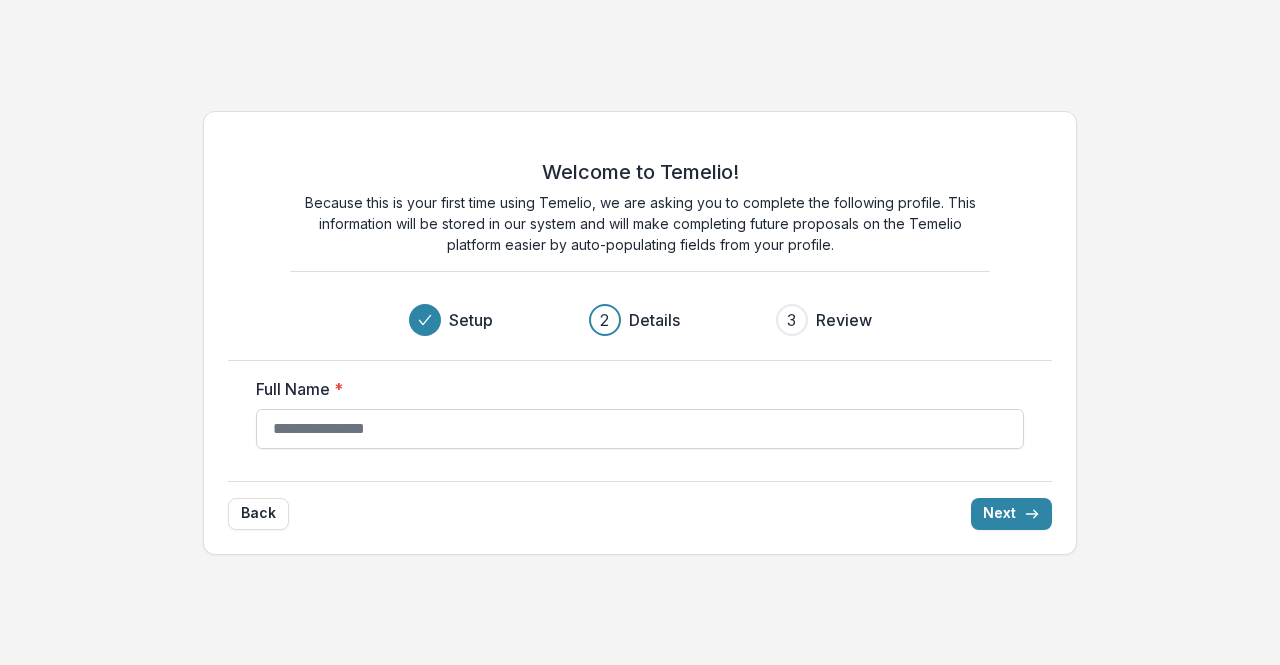 click on "Full Name *" at bounding box center [640, 429] 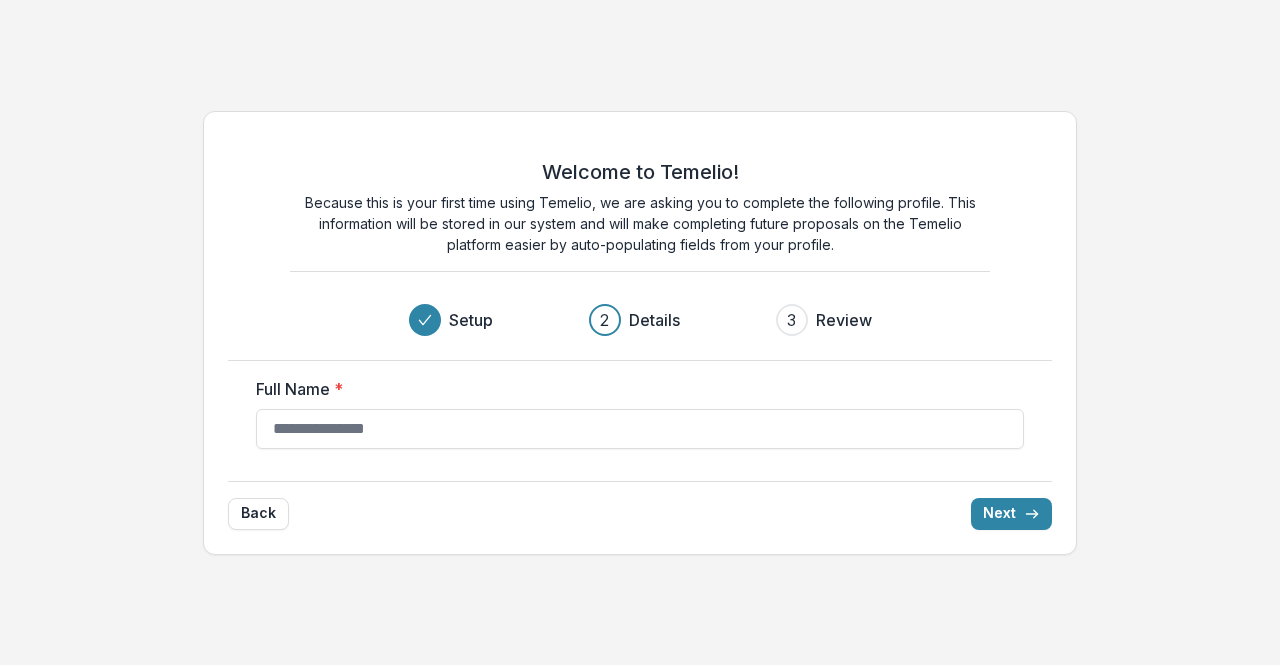 type on "**********" 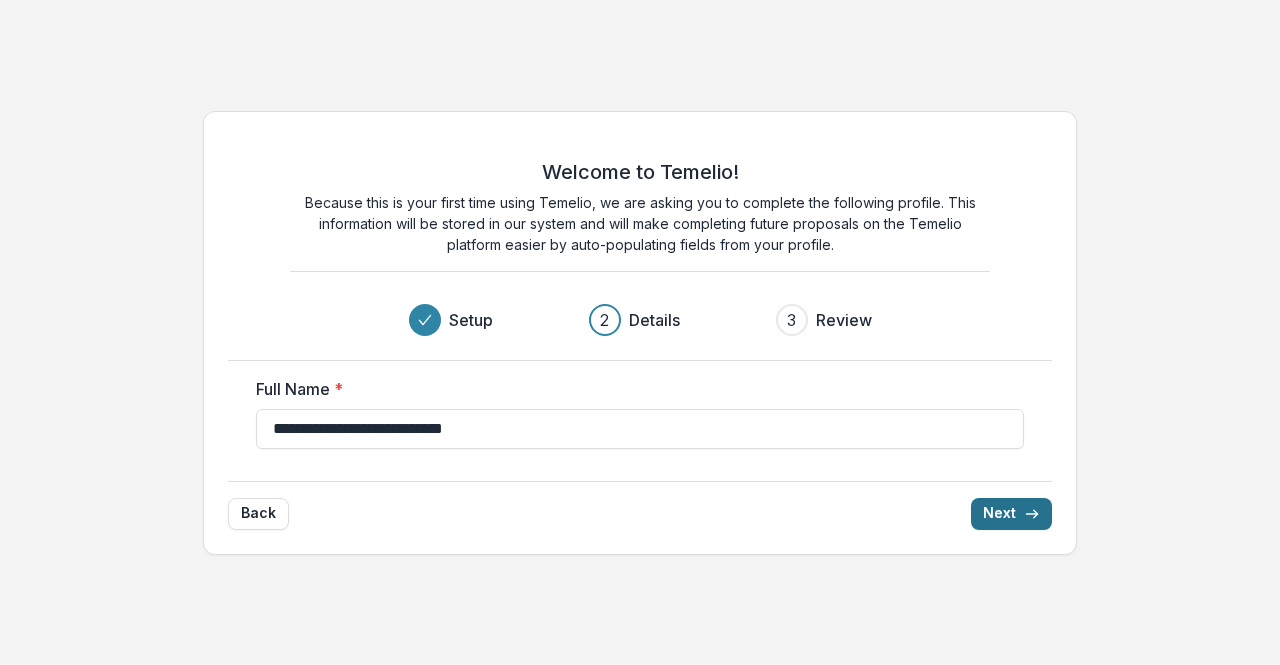 click on "Next" at bounding box center [1011, 514] 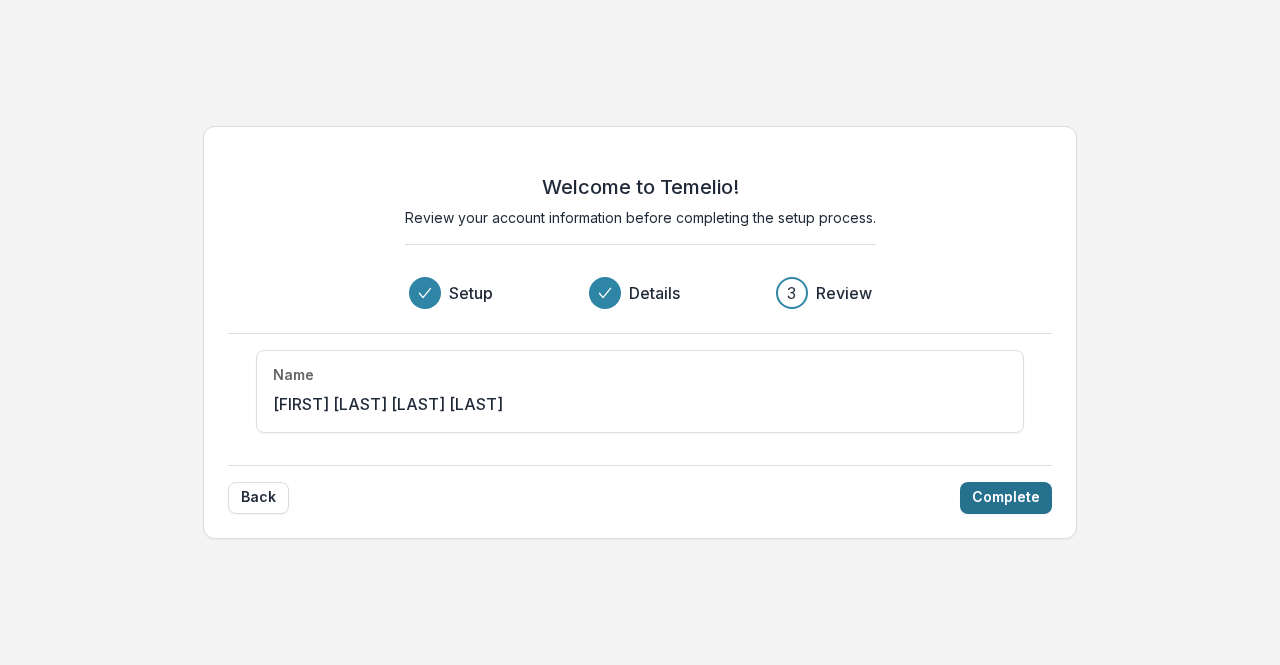click on "Complete" at bounding box center (1006, 498) 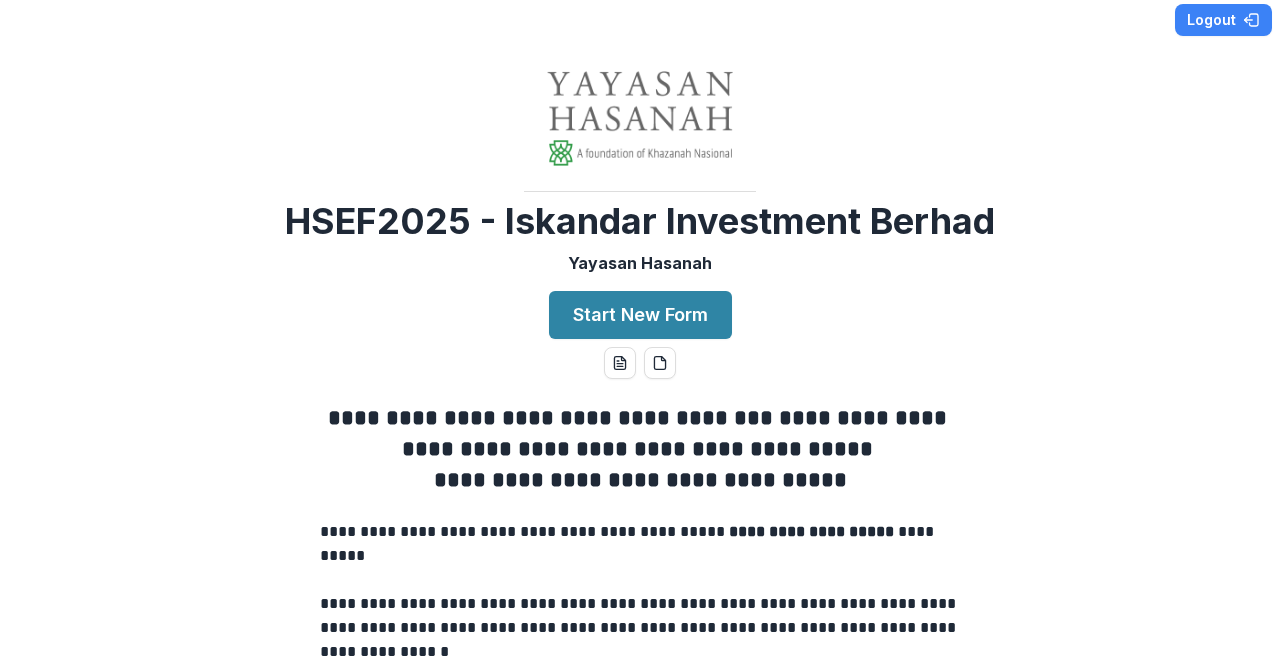 scroll, scrollTop: 0, scrollLeft: 0, axis: both 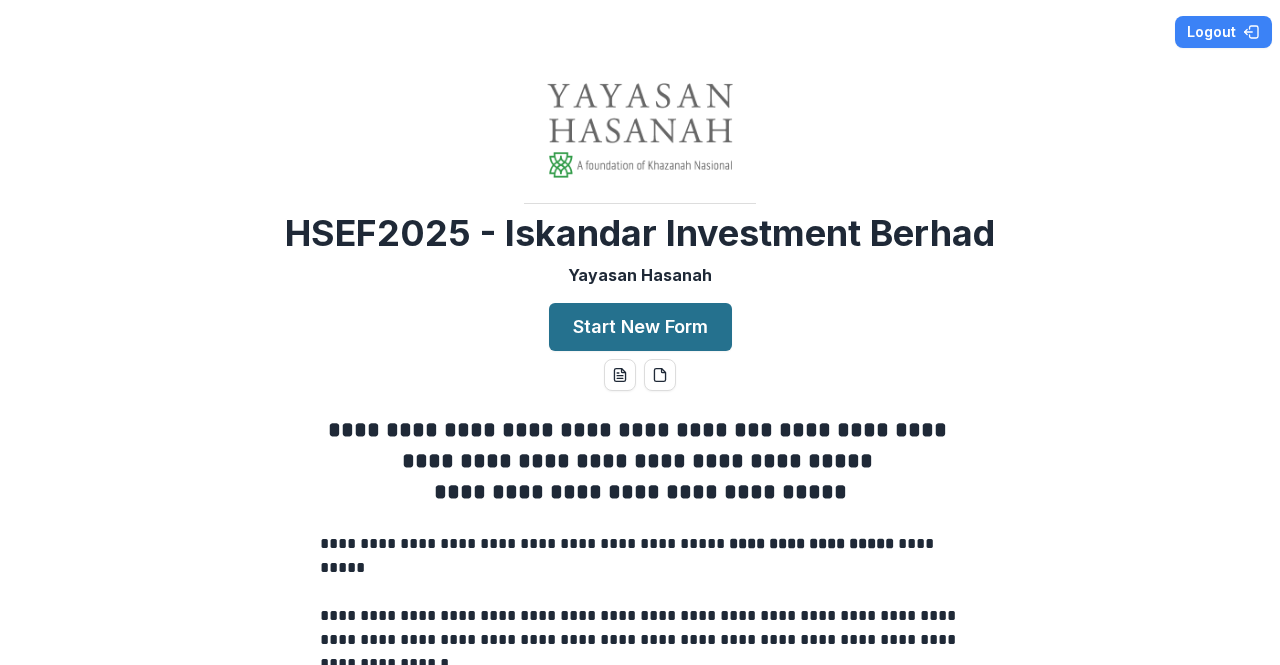 click on "Start New Form" at bounding box center (640, 327) 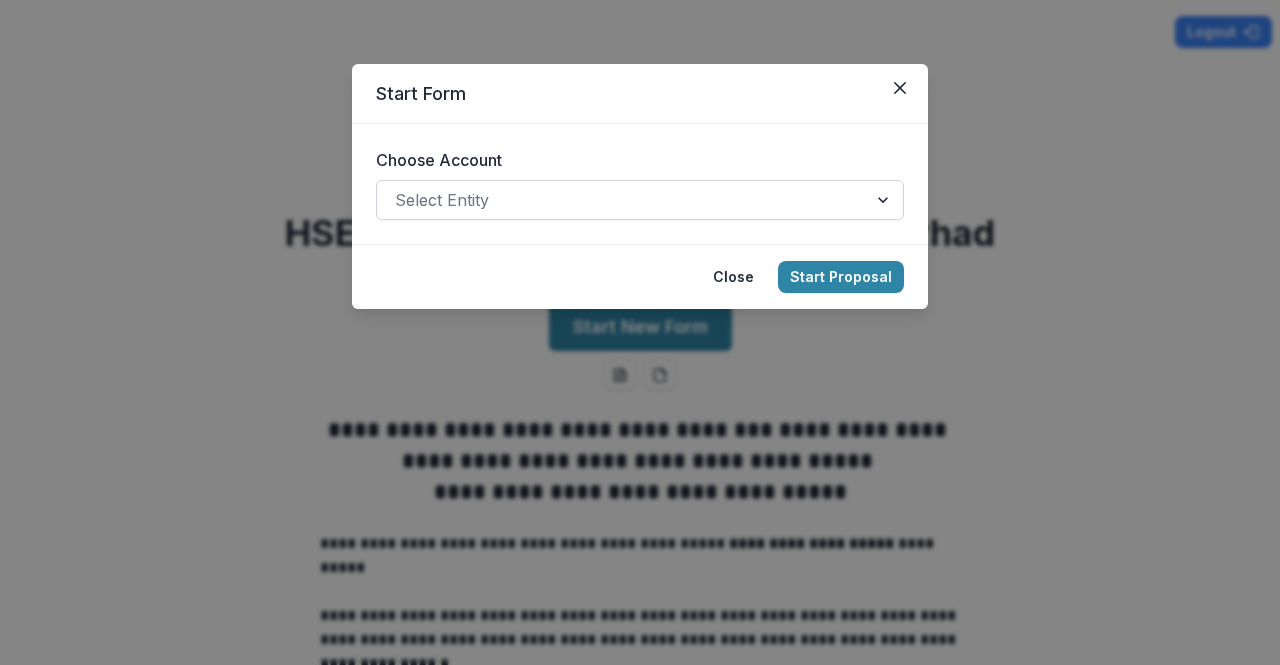 click at bounding box center (622, 200) 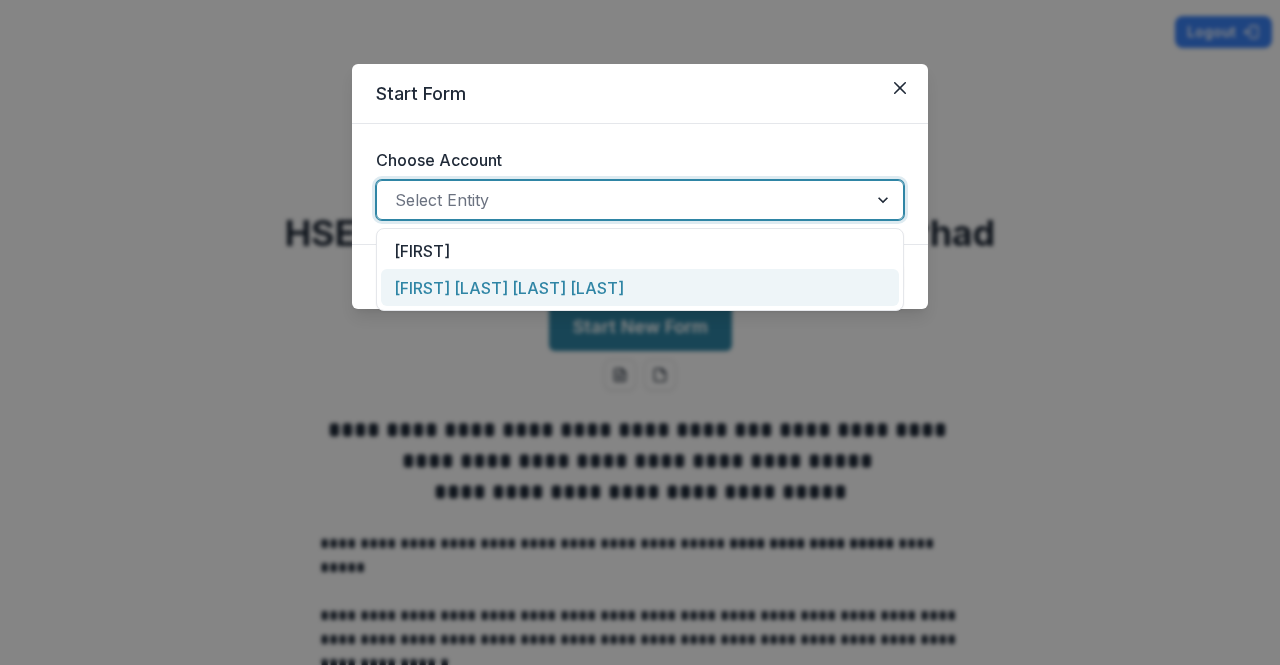 click on "[FIRST] [LAST] [LAST] [LAST]" at bounding box center (640, 287) 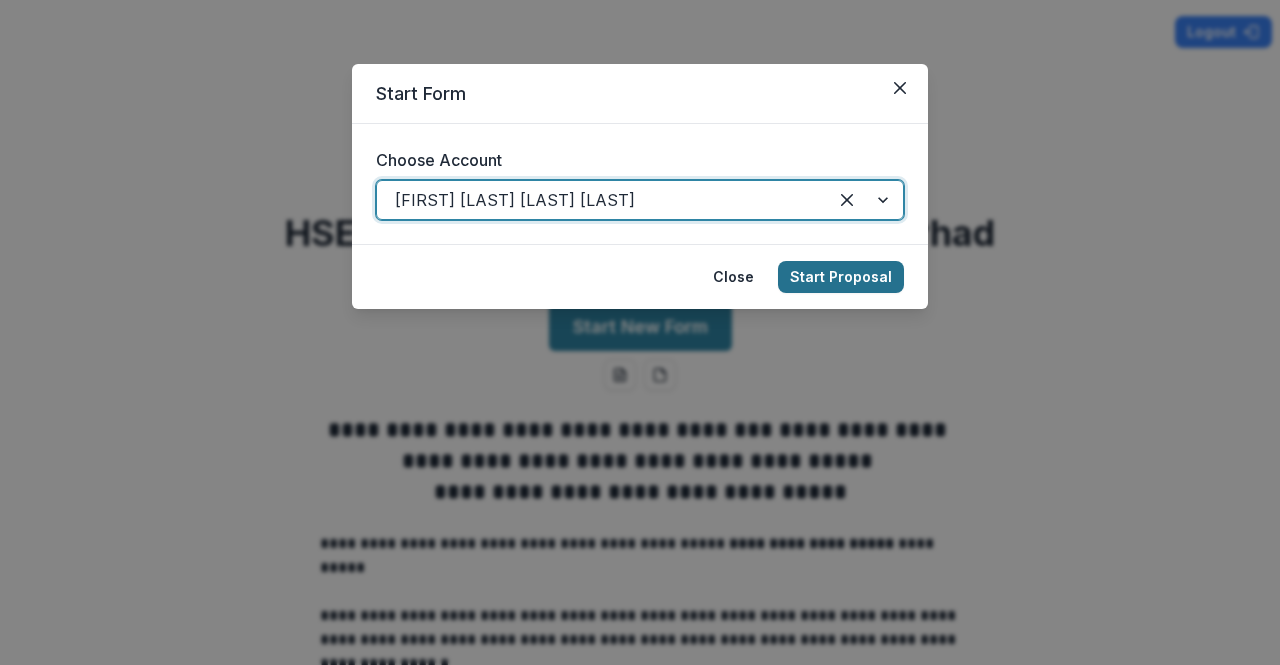 click on "Start Proposal" at bounding box center (841, 277) 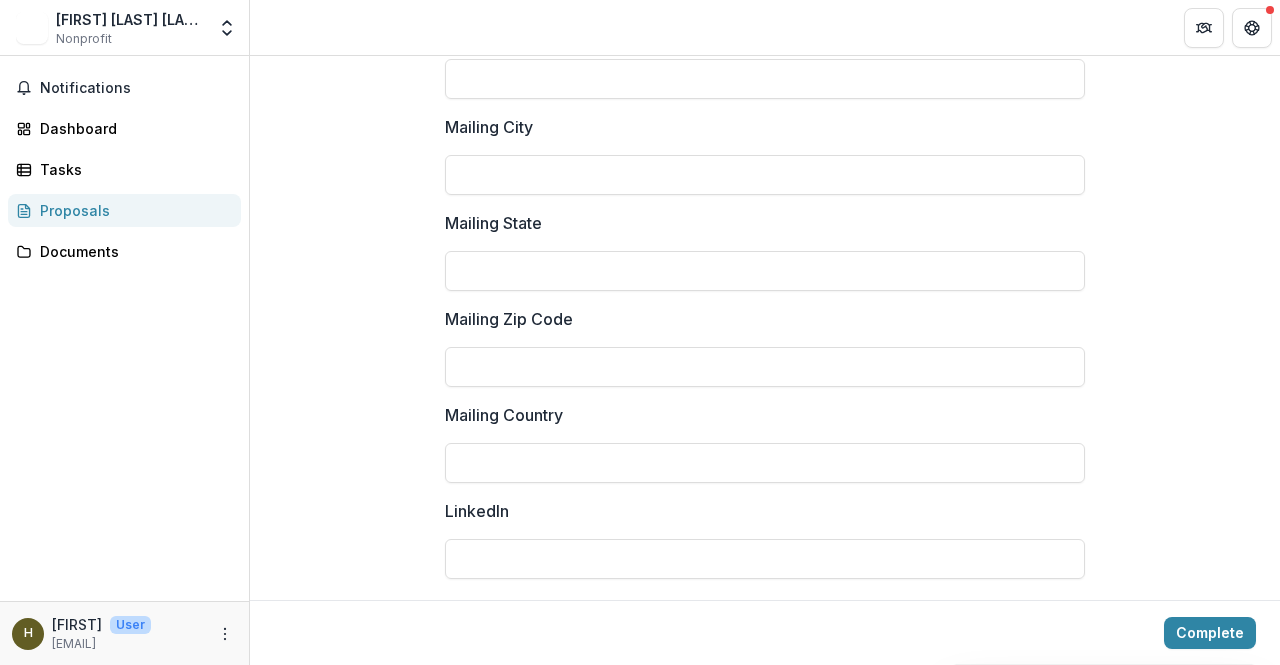 scroll, scrollTop: 2885, scrollLeft: 0, axis: vertical 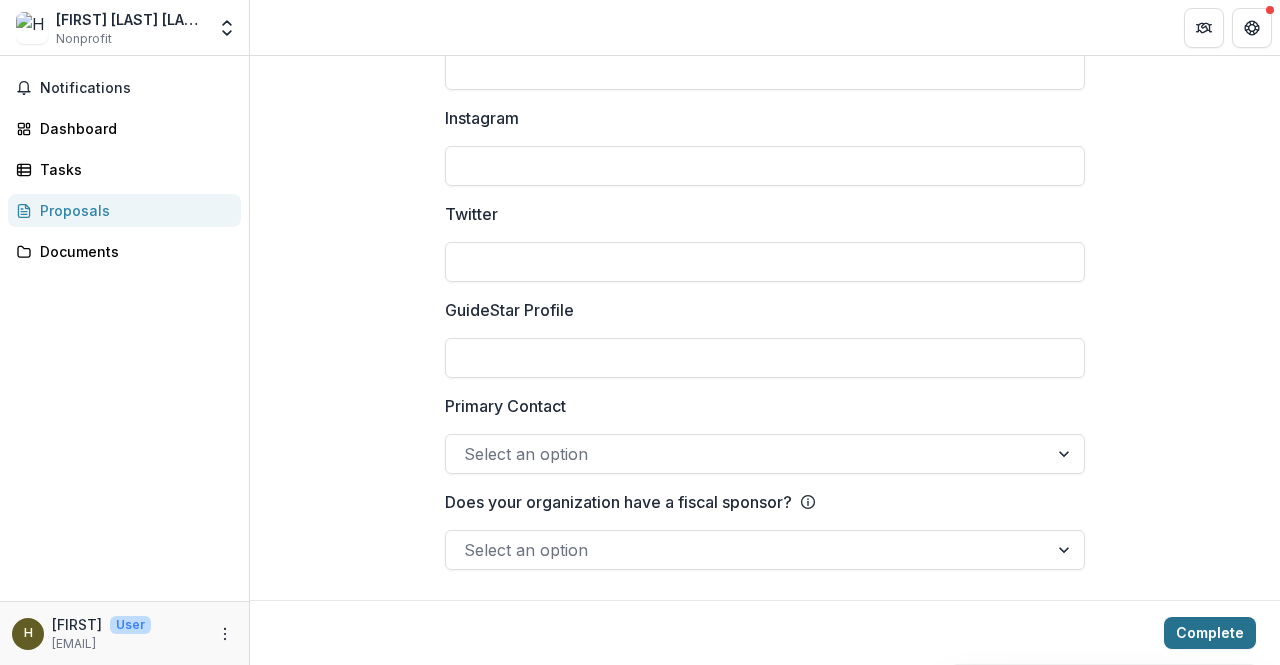 click on "Complete" at bounding box center (1210, 633) 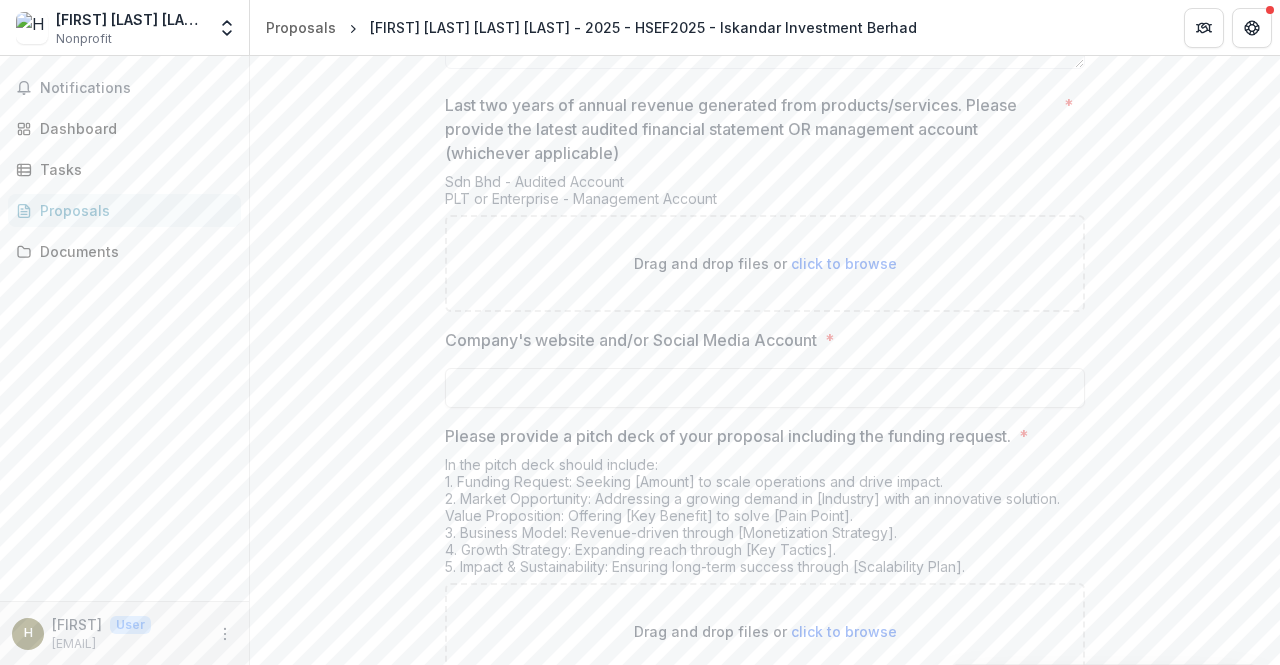scroll, scrollTop: 3914, scrollLeft: 0, axis: vertical 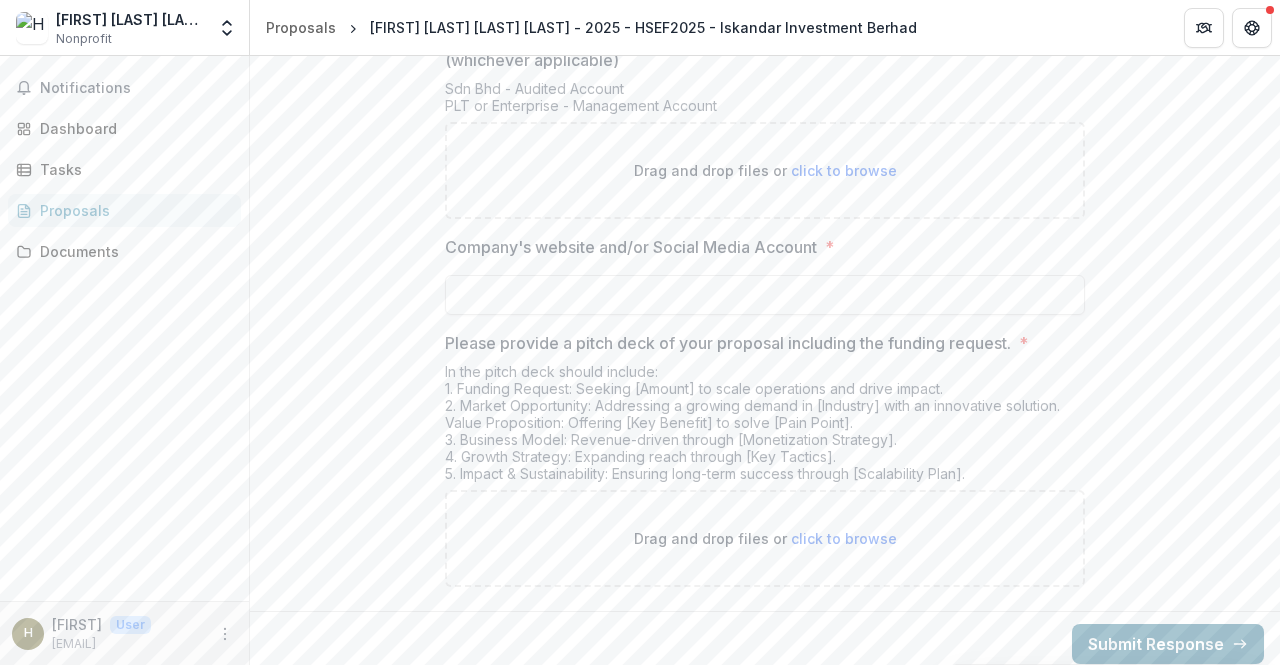 click on "Submit Response" at bounding box center (1168, 644) 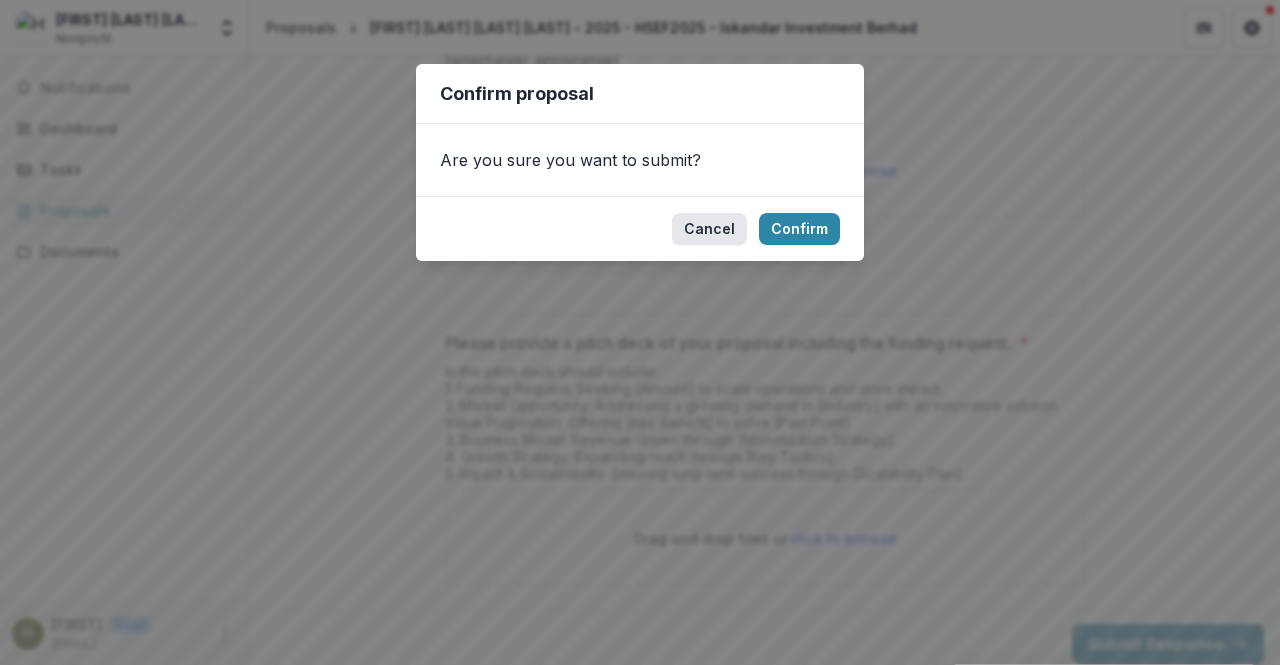 click on "Cancel" at bounding box center (709, 229) 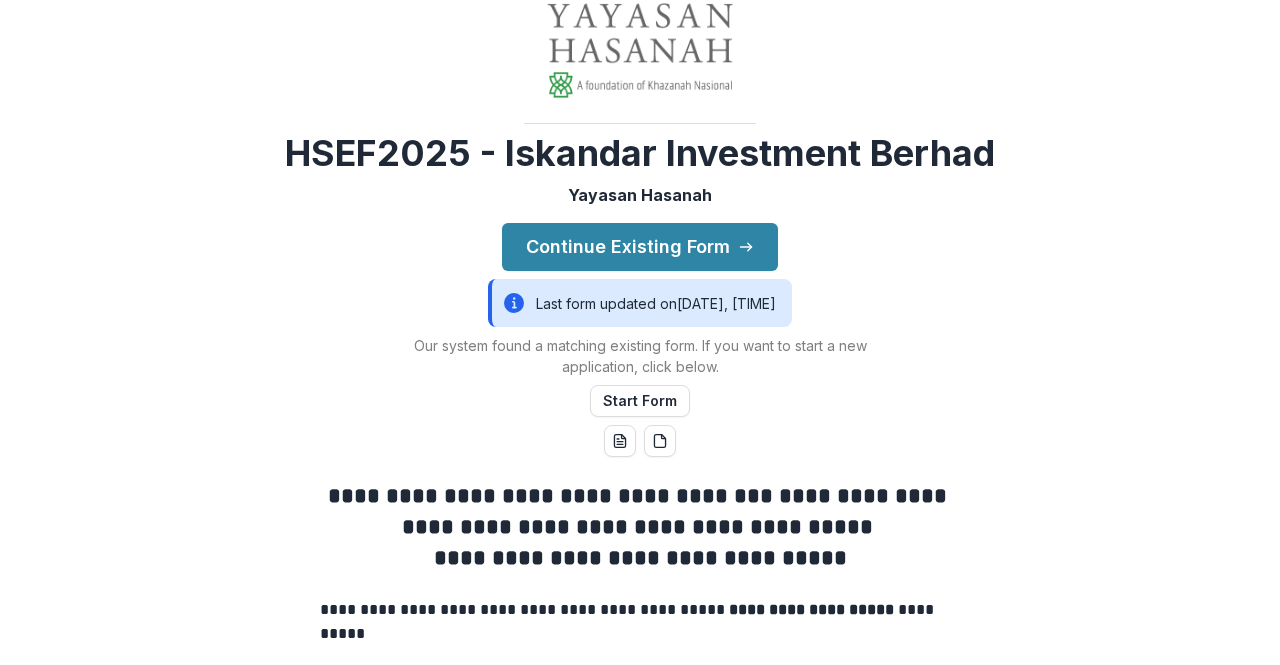 scroll, scrollTop: 0, scrollLeft: 0, axis: both 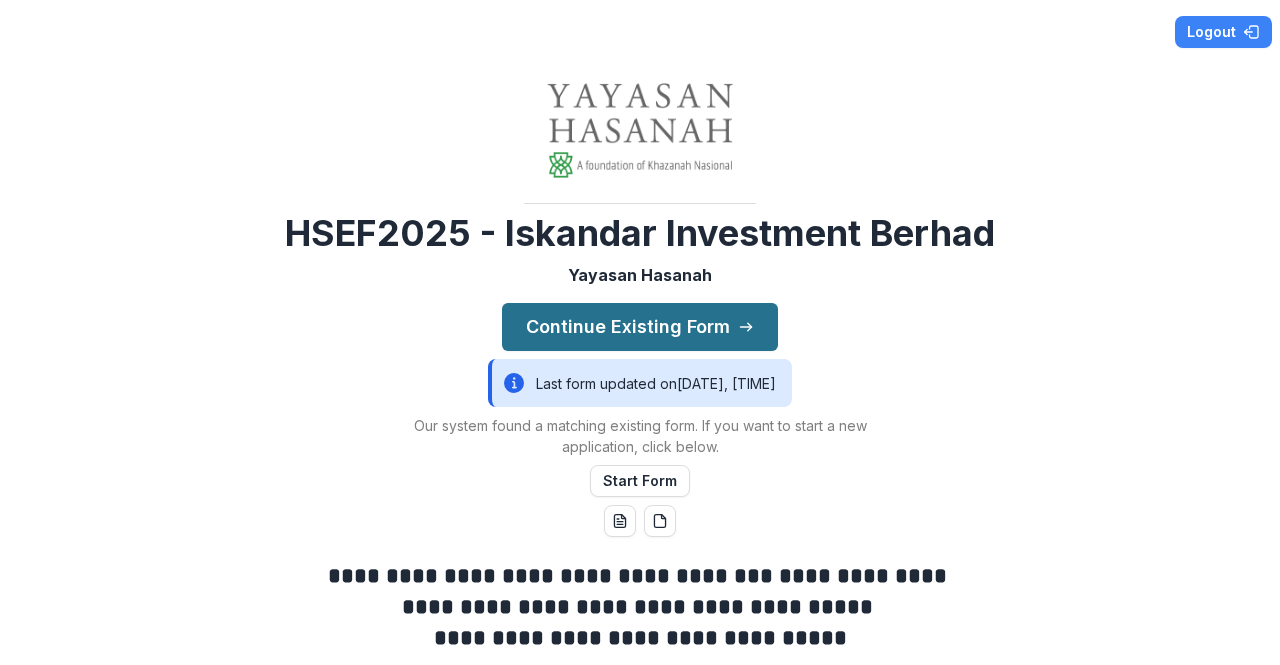 click on "Continue Existing Form" at bounding box center (640, 327) 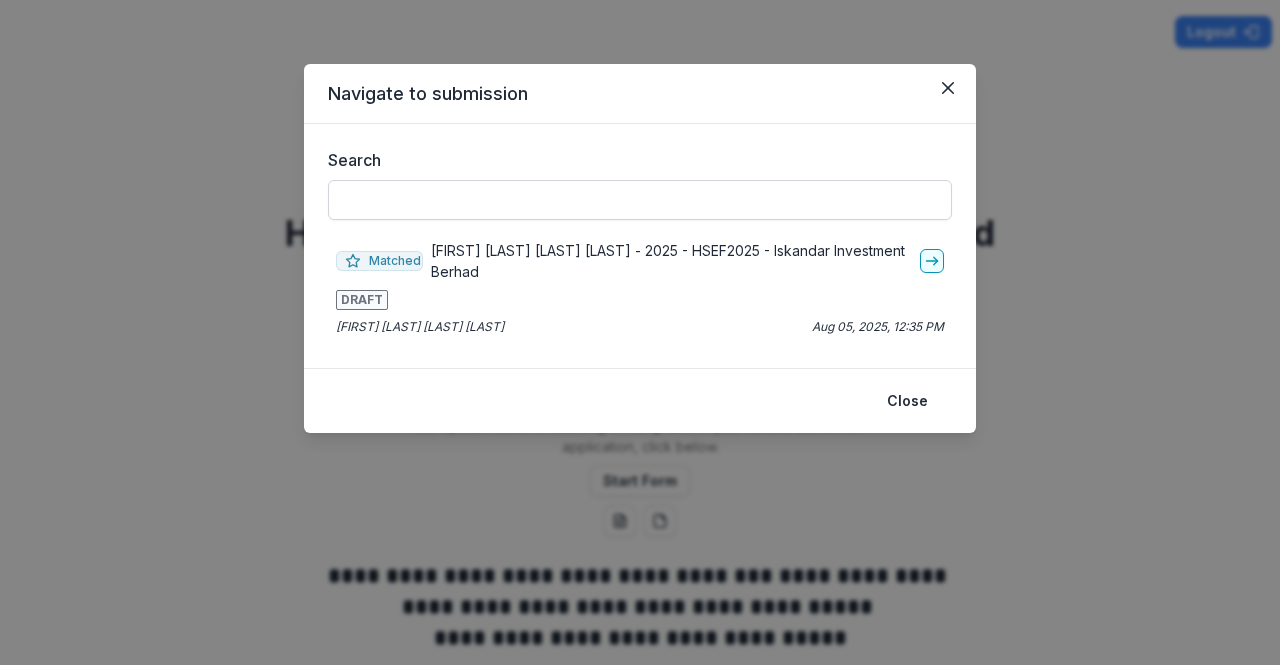 click on "Search" at bounding box center [640, 200] 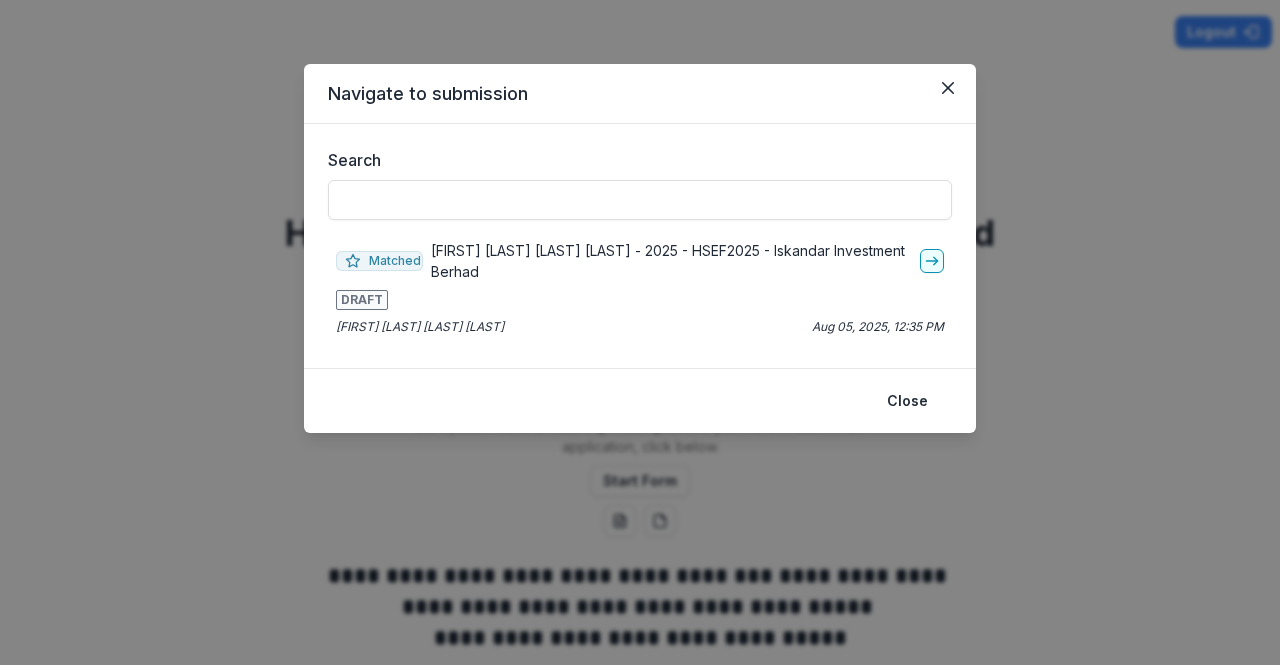 click on "Matched [FIRST] [LAST] [LAST] [LAST] - 2025 - HSEF2025 - Iskandar Investment Berhad DRAFT [FIRST] [LAST] [LAST] [LAST] Aug 05, 2025, 12:35 PM" at bounding box center (640, 288) 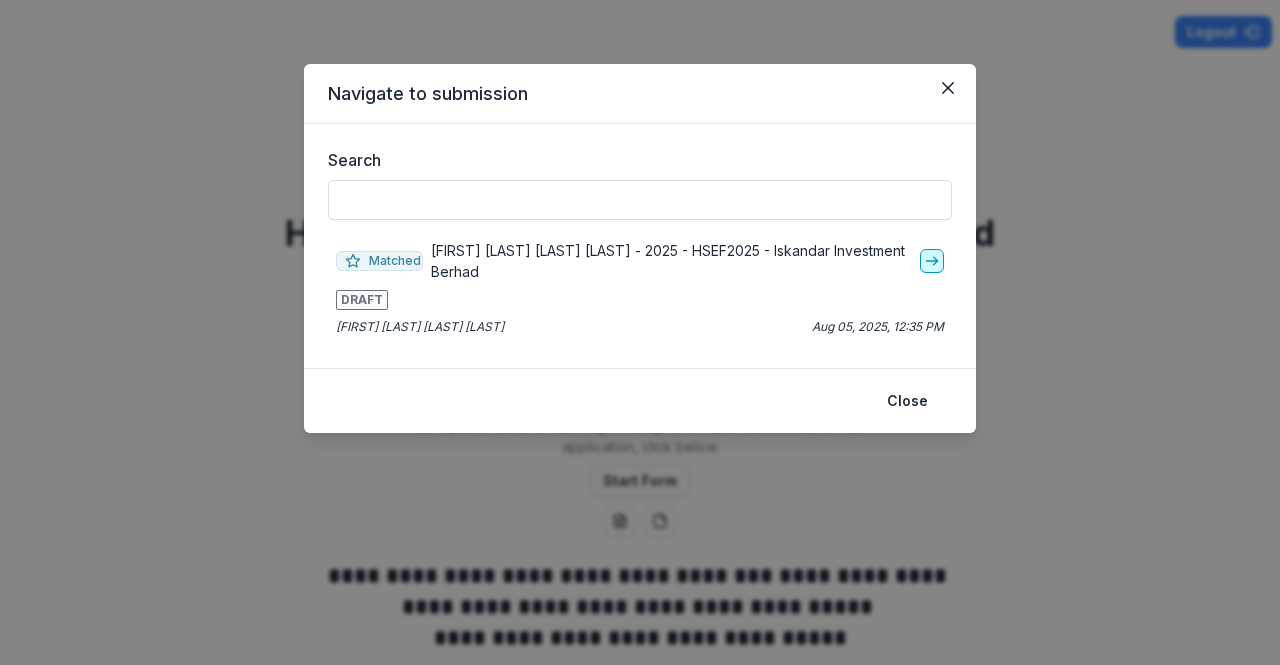 click 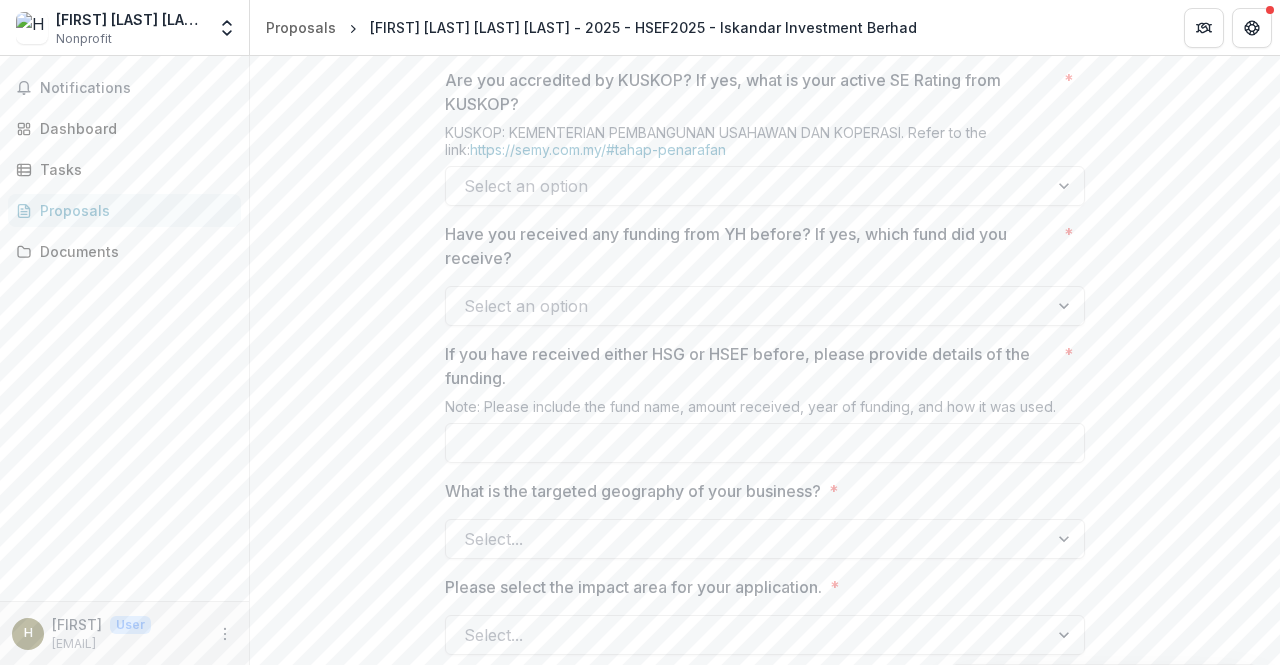 scroll, scrollTop: 1500, scrollLeft: 0, axis: vertical 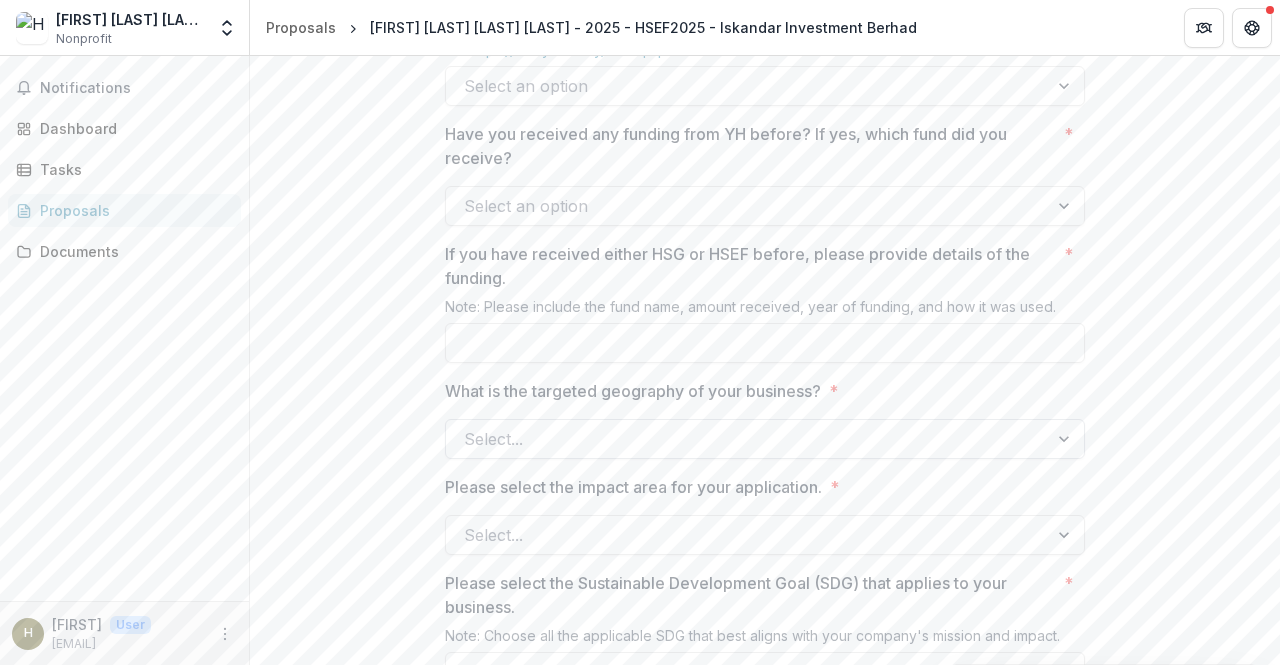 click at bounding box center [747, 439] 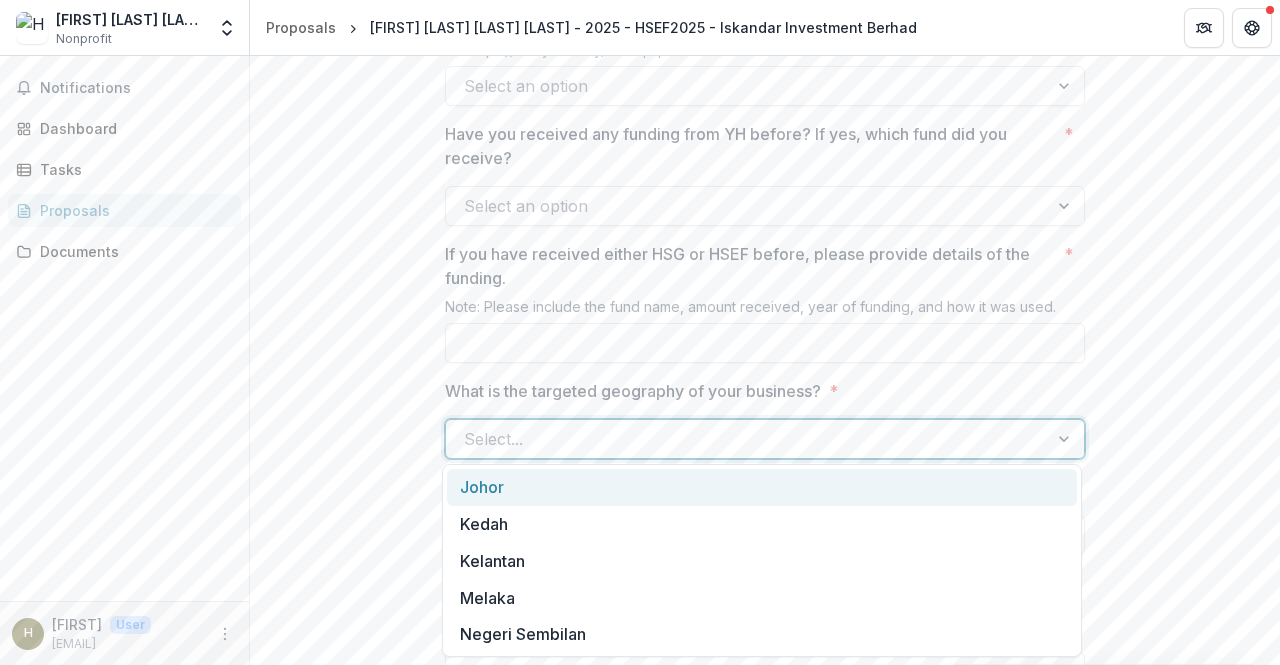 click on "Johor" at bounding box center (762, 487) 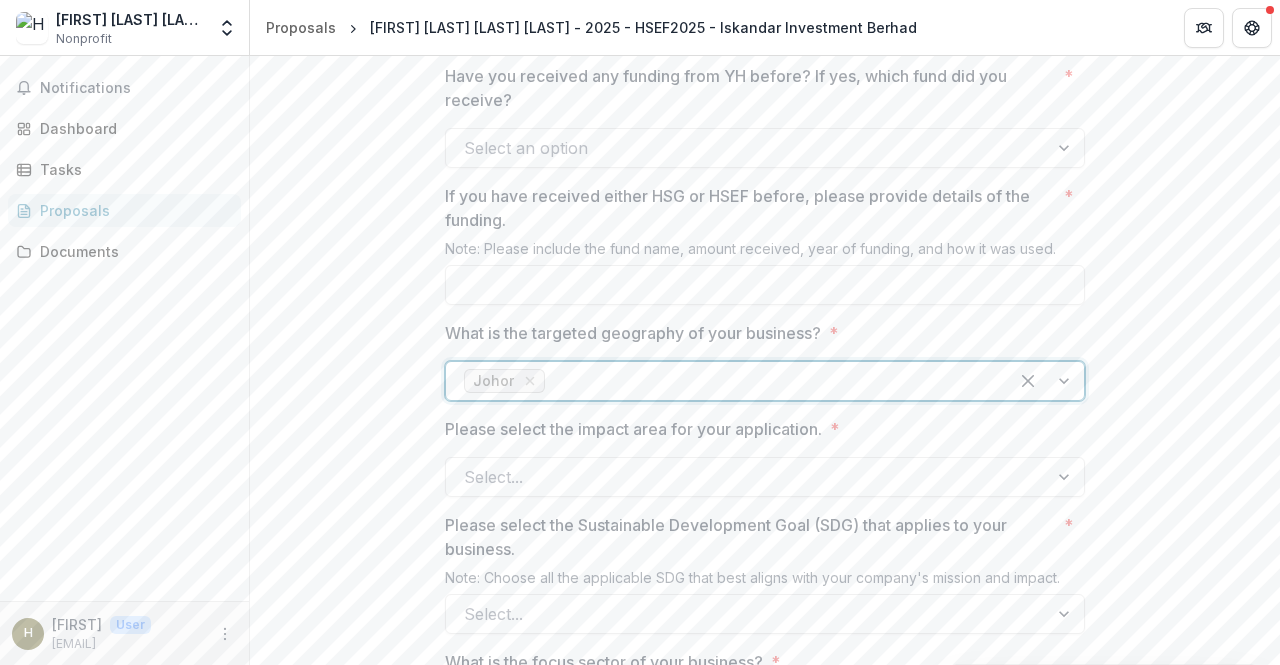 scroll, scrollTop: 1600, scrollLeft: 0, axis: vertical 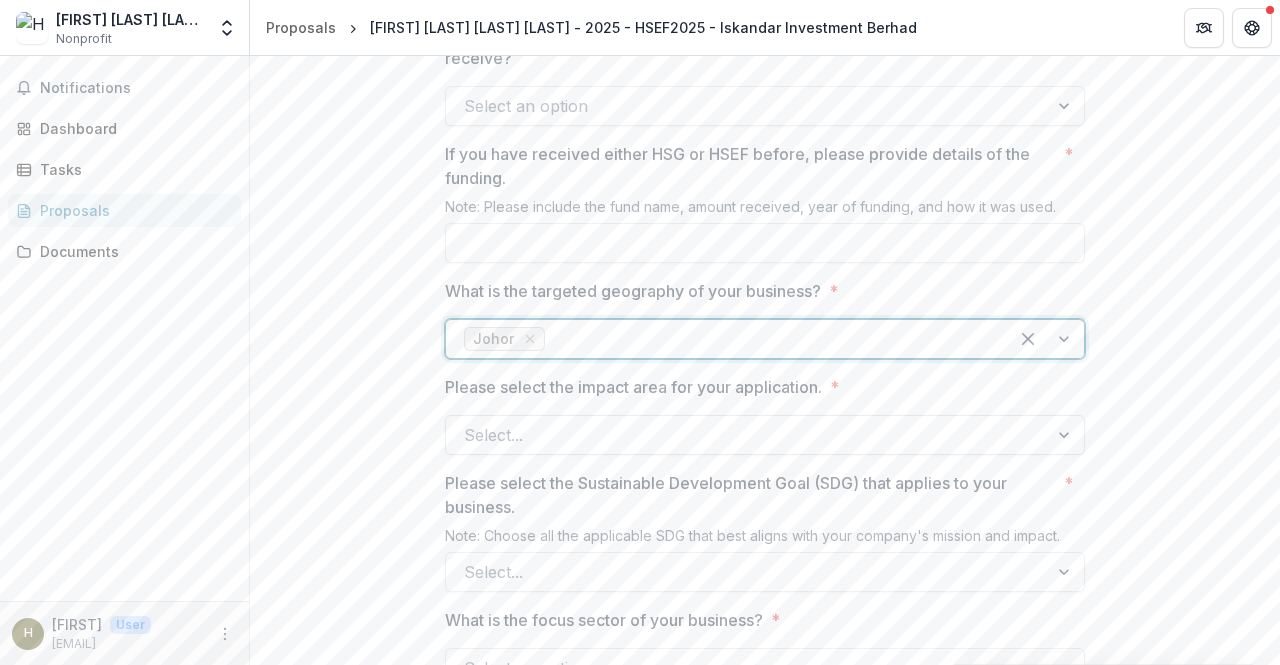 click at bounding box center [747, 435] 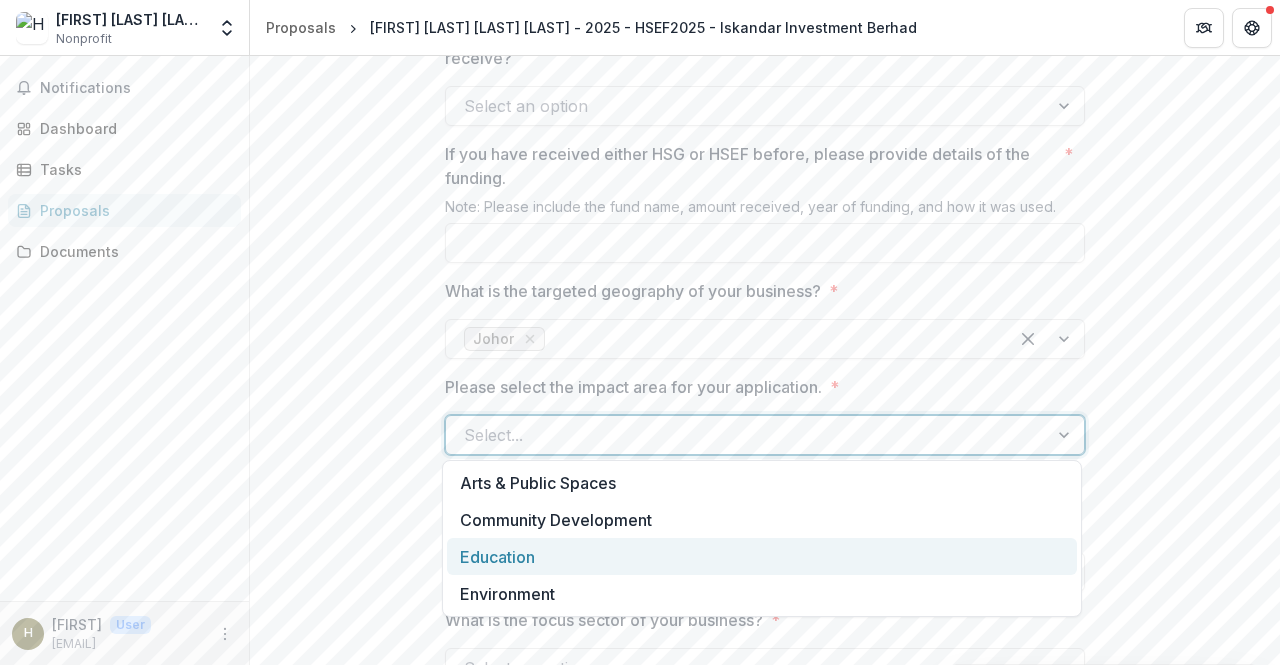 click on "**********" at bounding box center [765, 904] 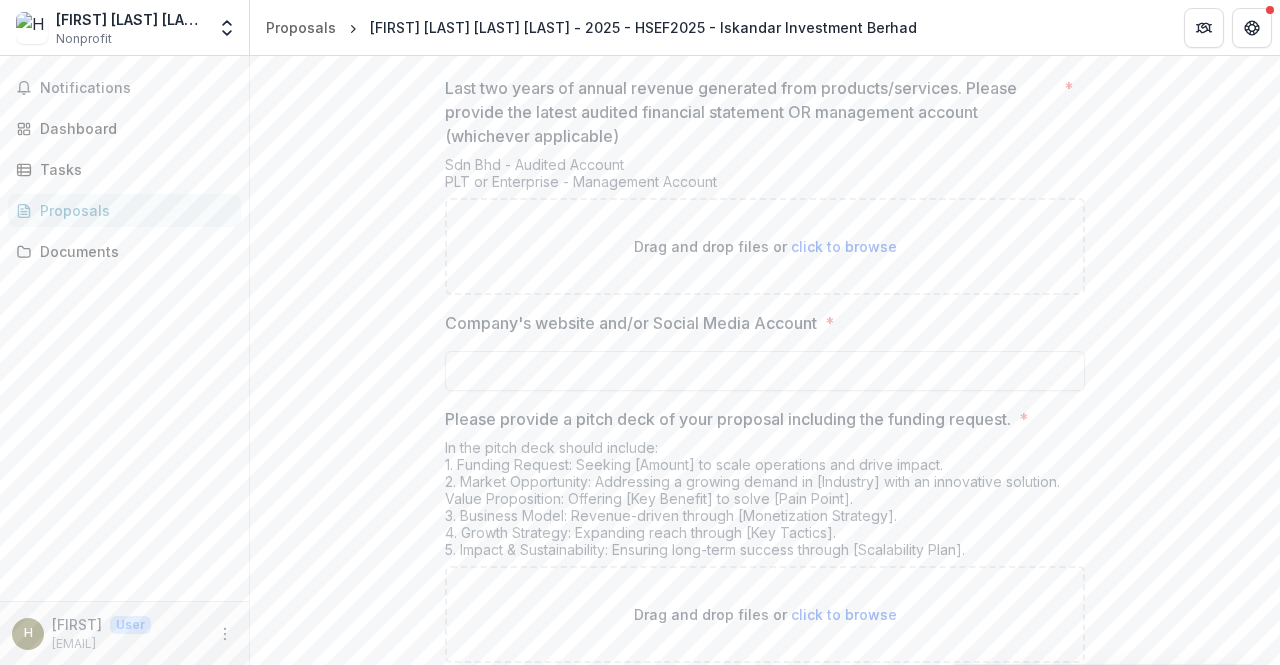 scroll, scrollTop: 3900, scrollLeft: 0, axis: vertical 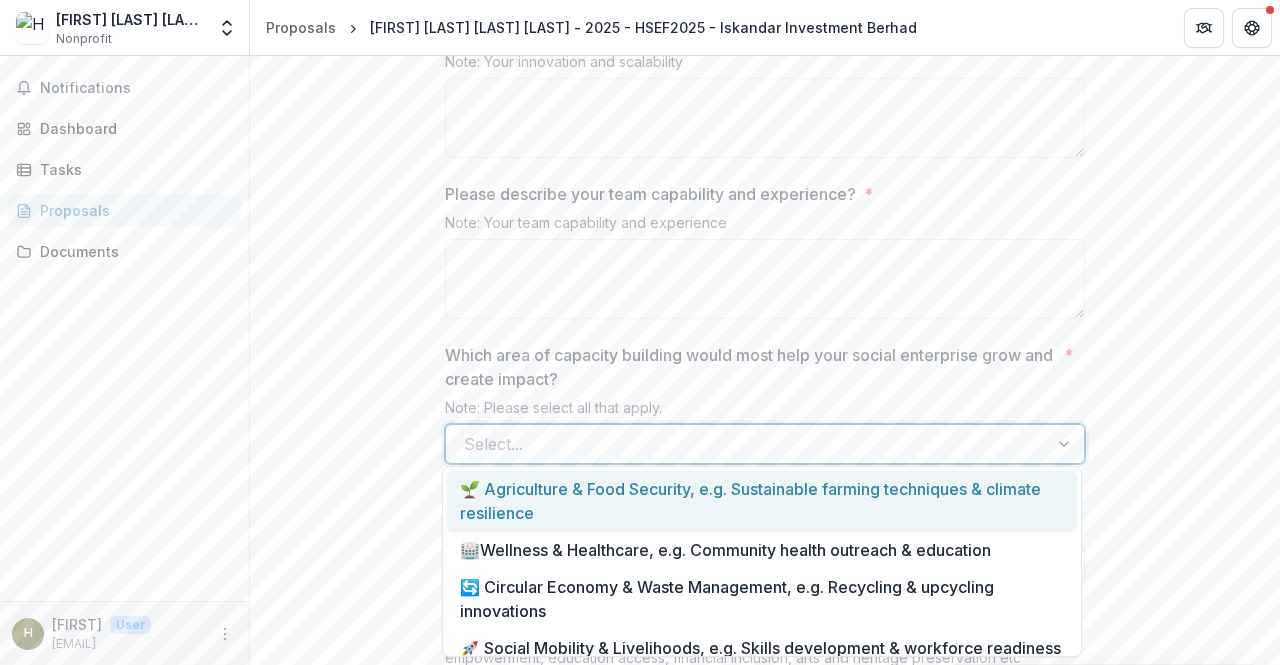click on "Select..." at bounding box center (747, 444) 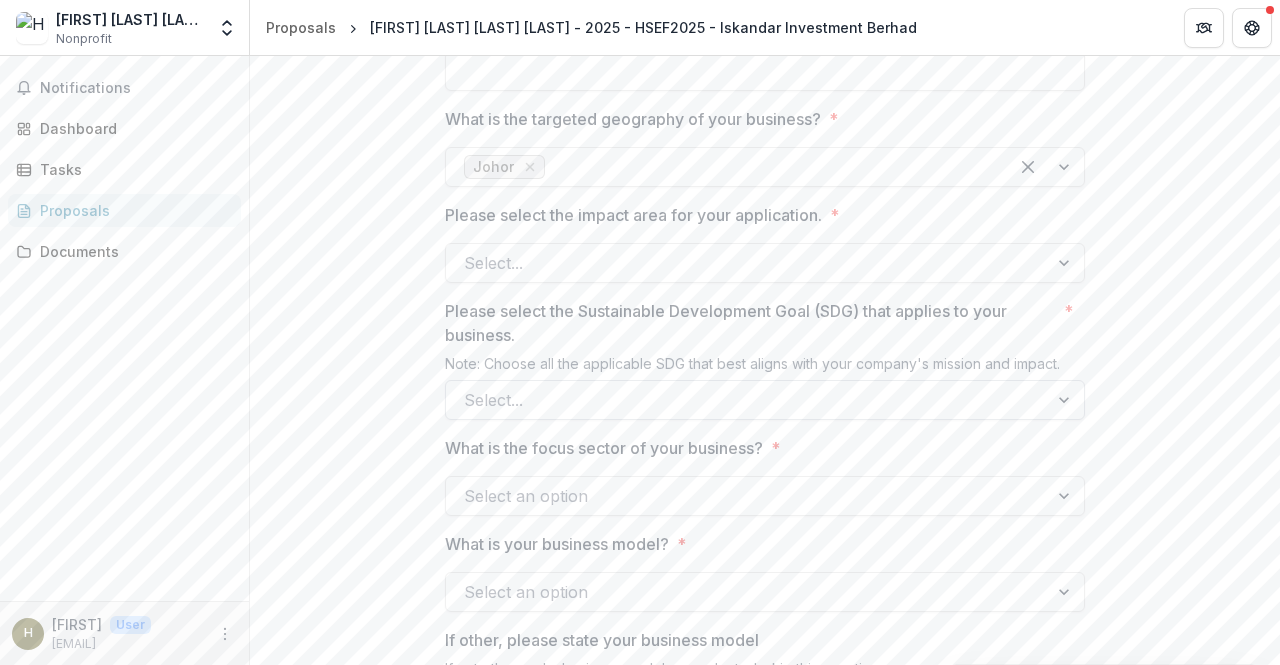 scroll, scrollTop: 1814, scrollLeft: 0, axis: vertical 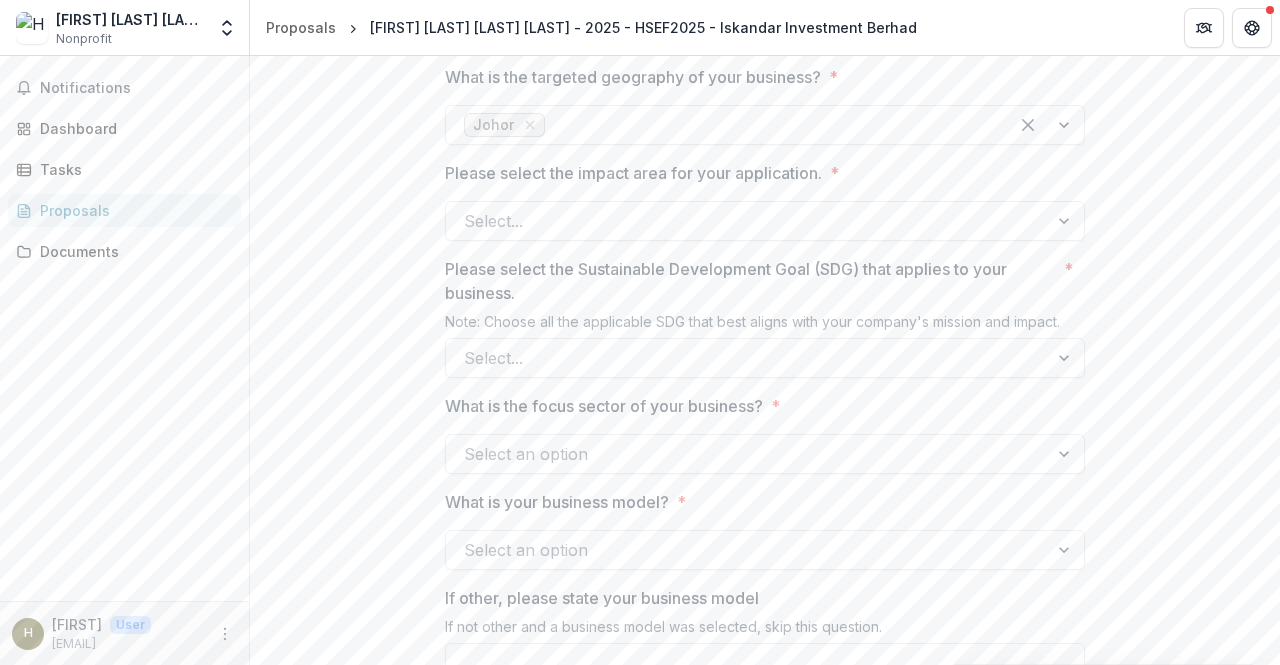 click at bounding box center [747, 550] 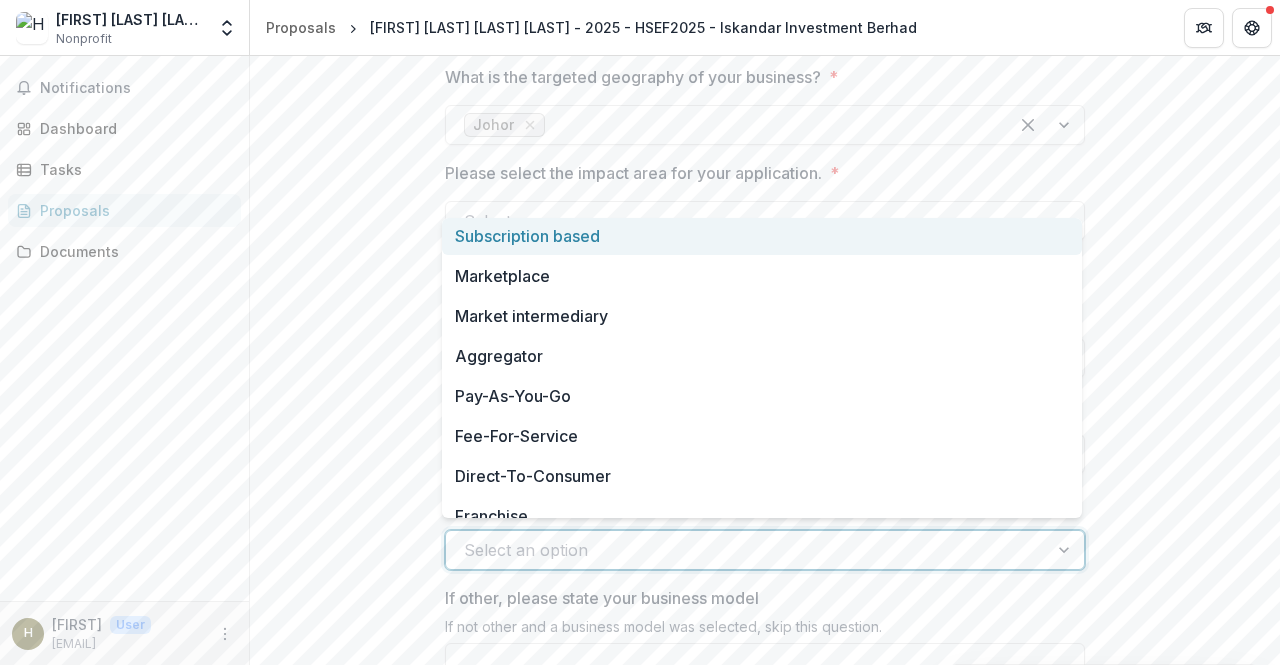 click at bounding box center (747, 550) 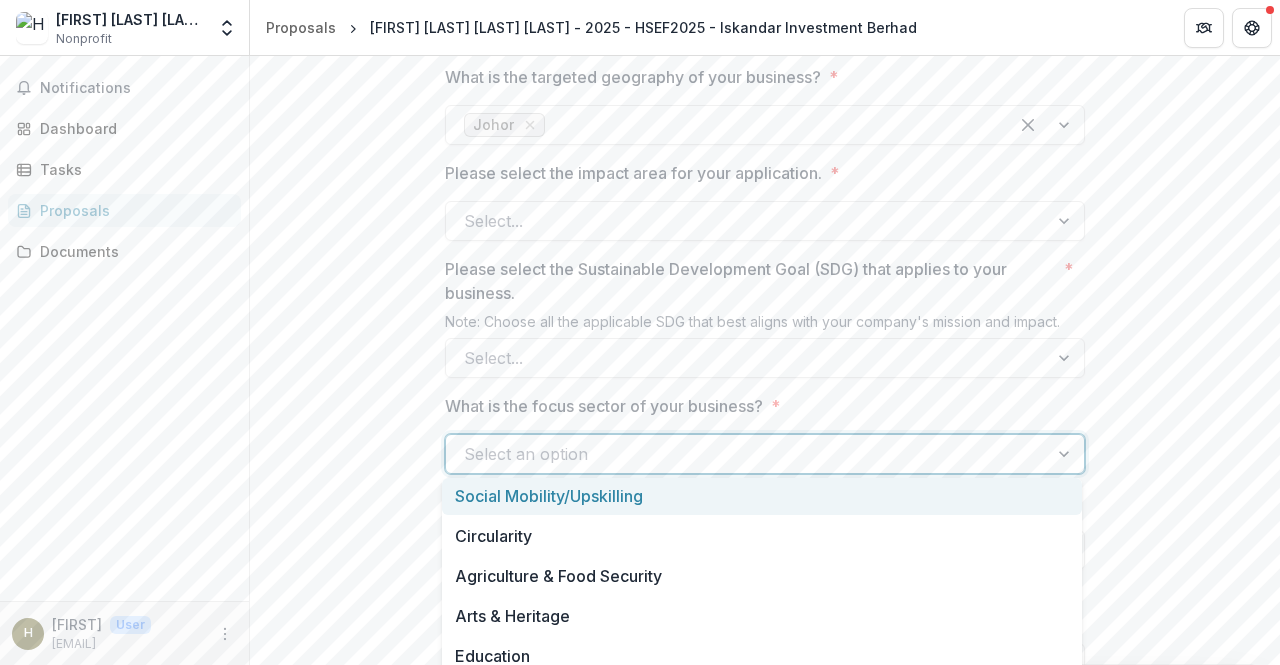 click at bounding box center [747, 454] 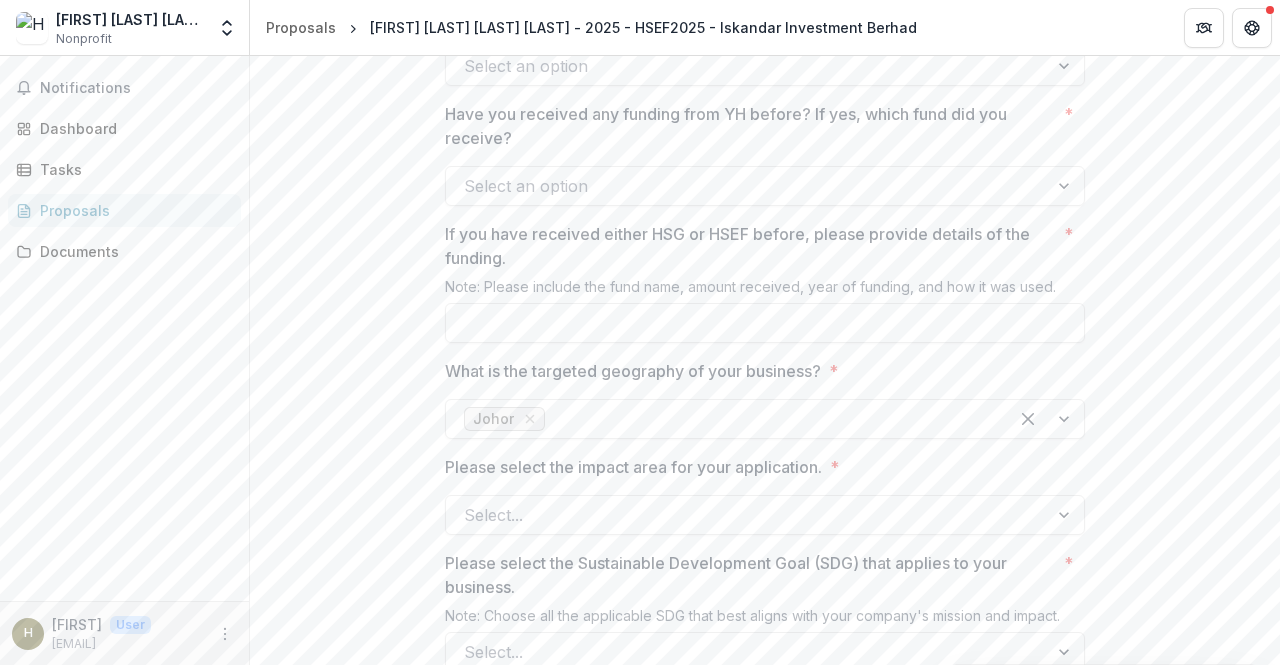 scroll, scrollTop: 1514, scrollLeft: 0, axis: vertical 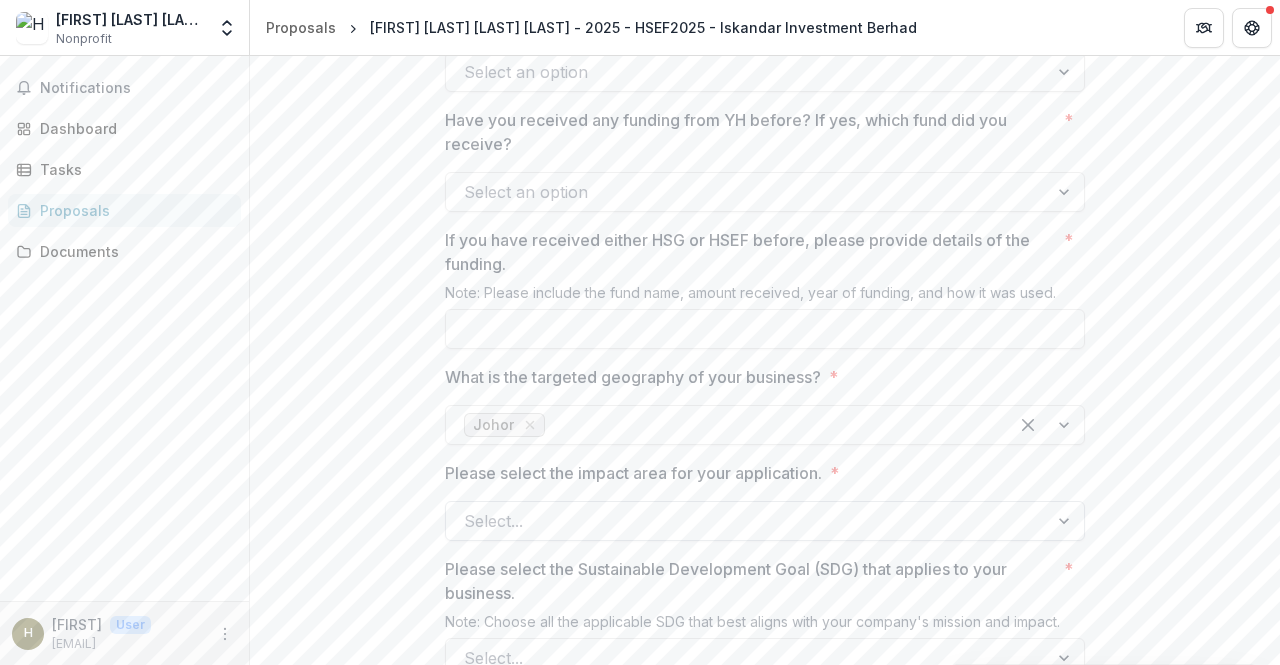 click at bounding box center (747, 521) 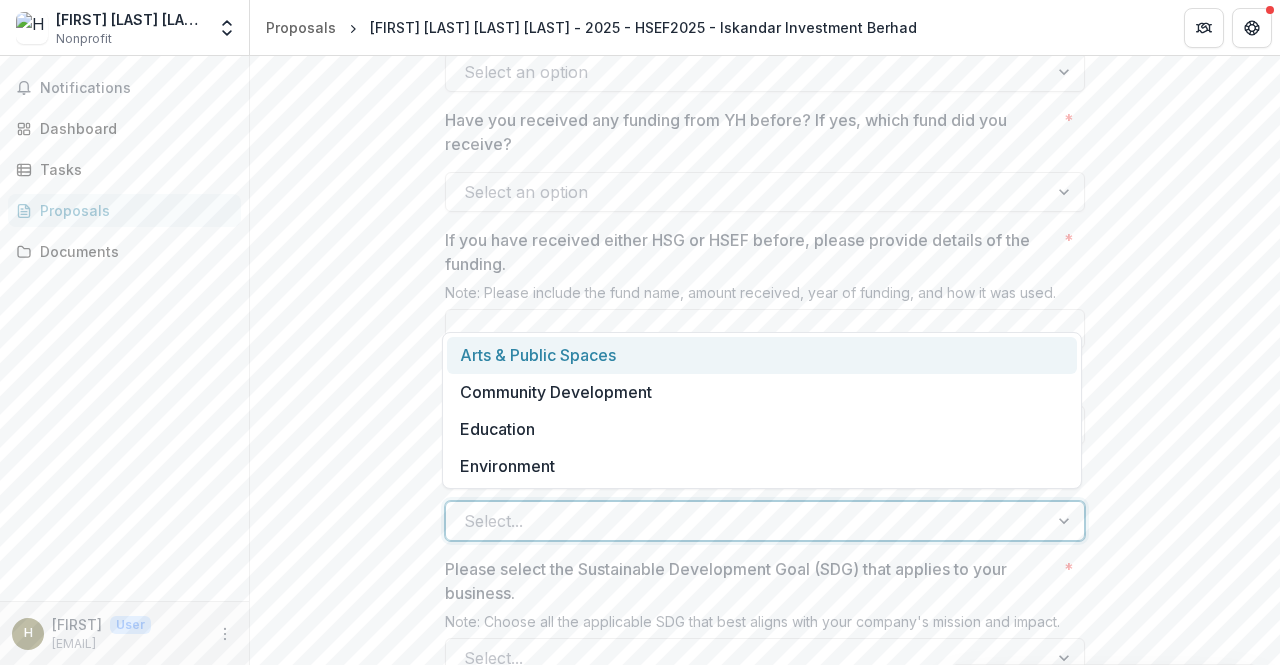 click at bounding box center (747, 521) 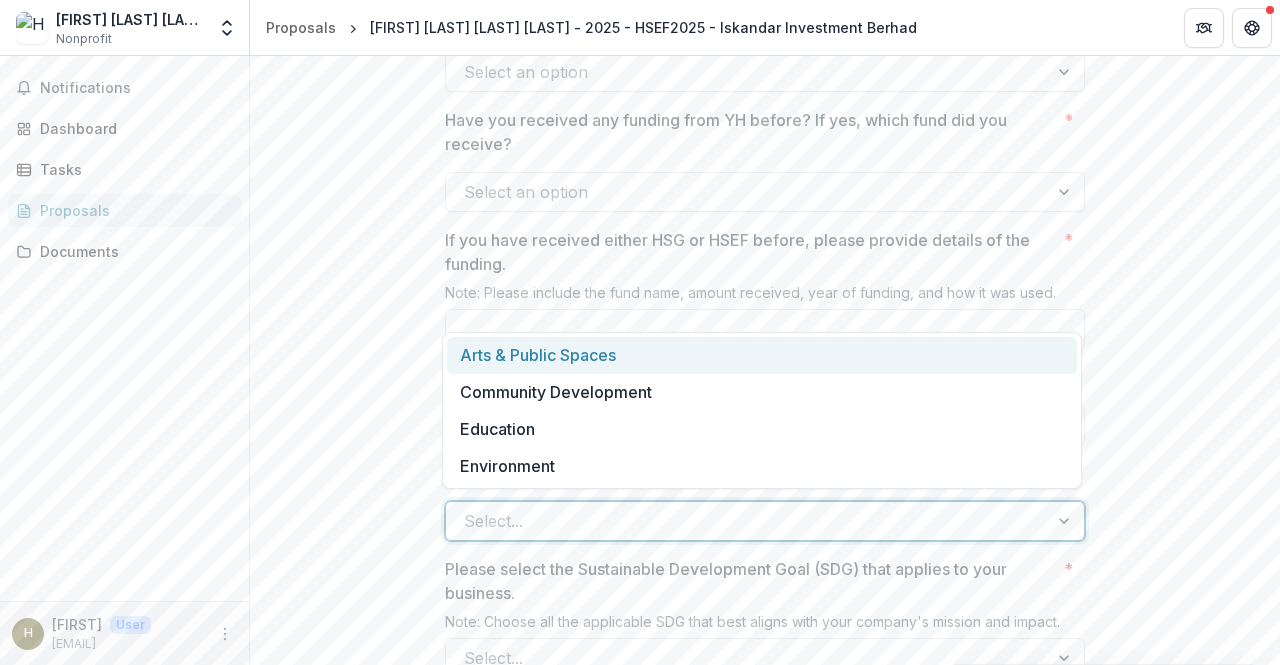 click at bounding box center [747, 521] 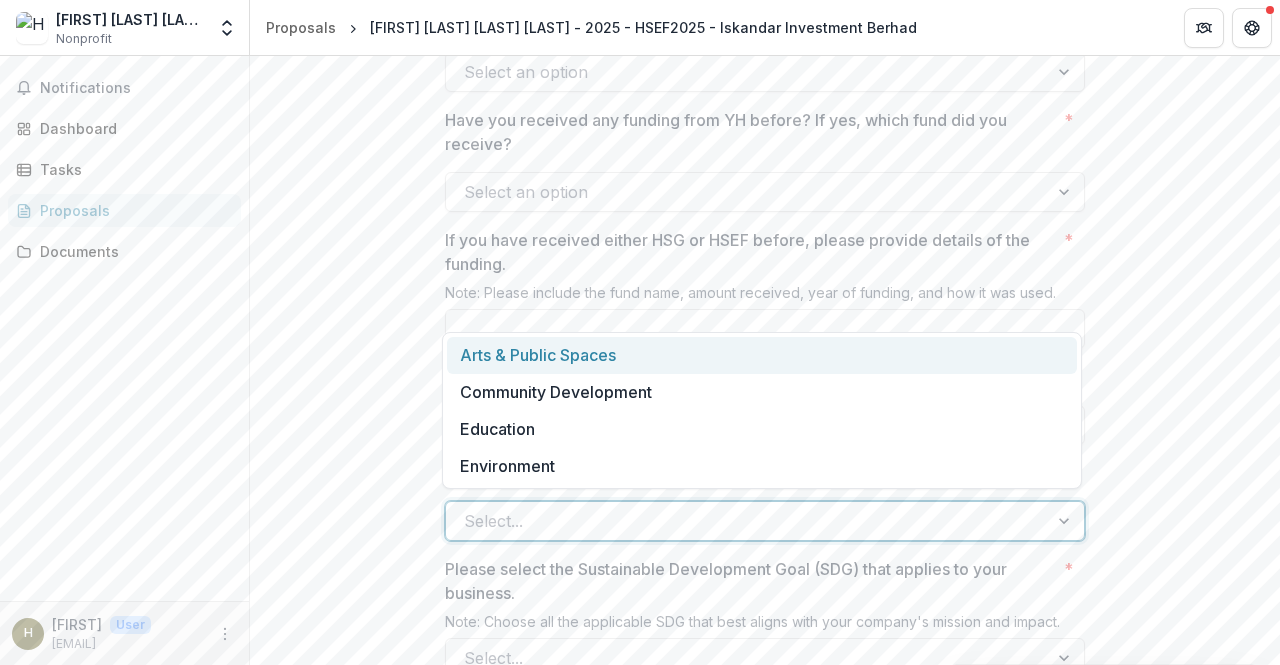 click on "**********" at bounding box center [765, 990] 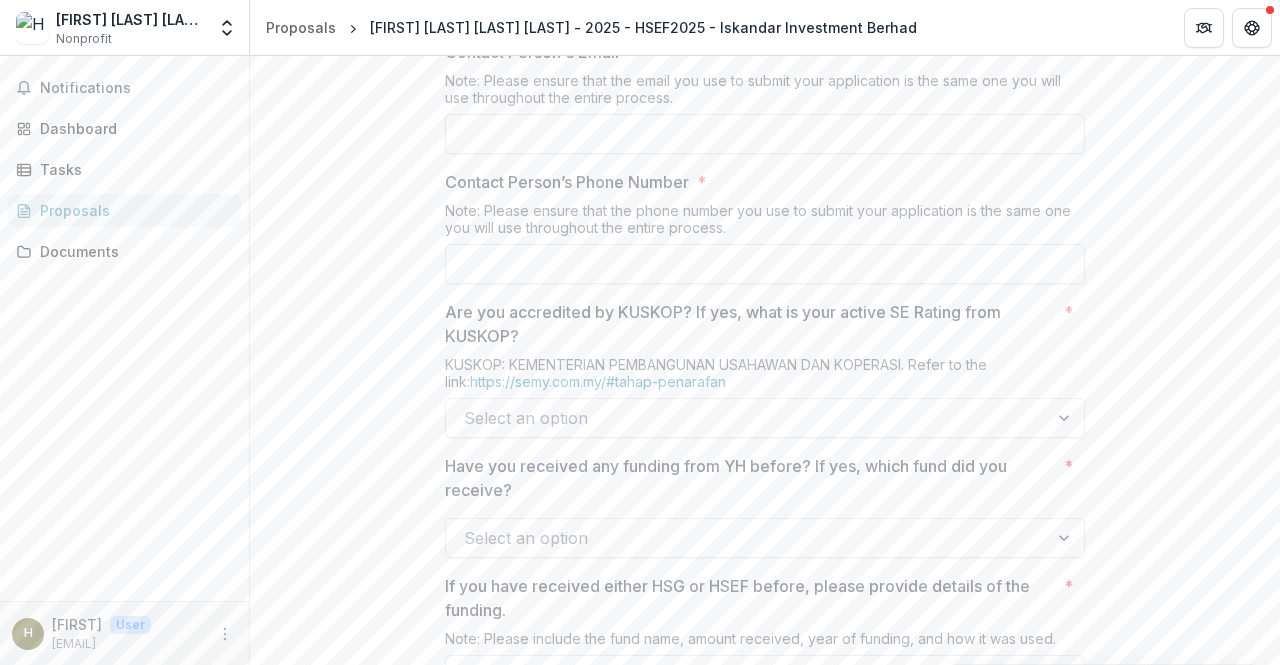 scroll, scrollTop: 1114, scrollLeft: 0, axis: vertical 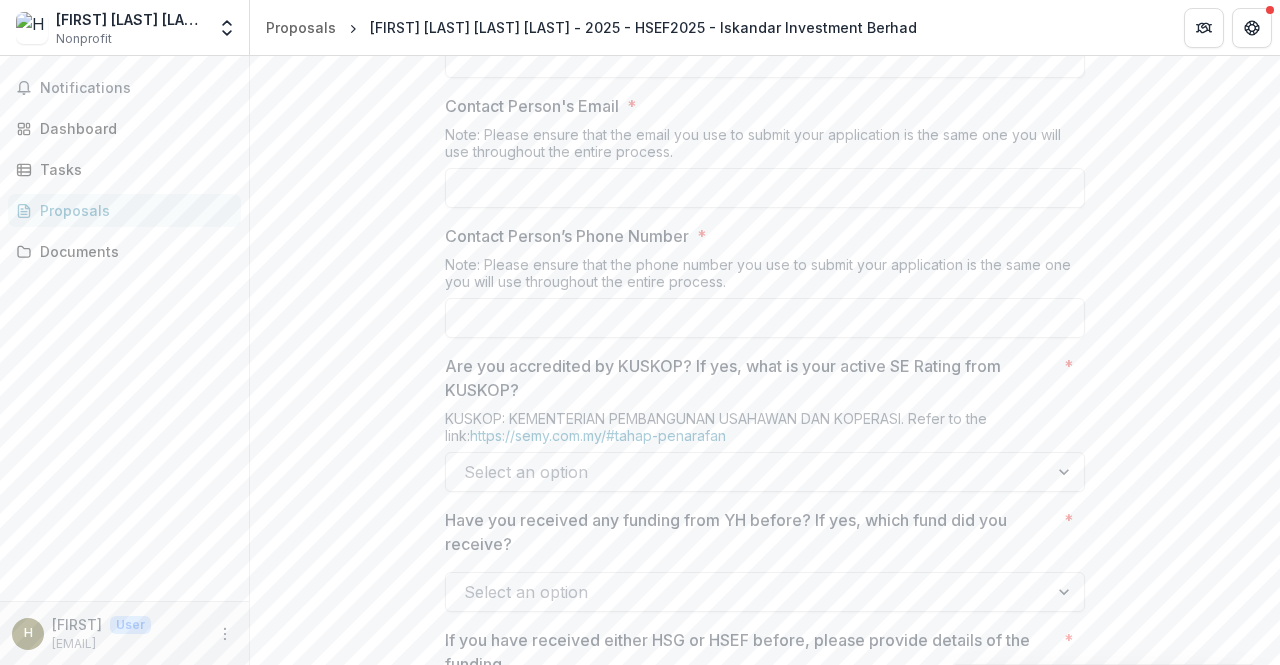 click on "**********" at bounding box center [765, 1390] 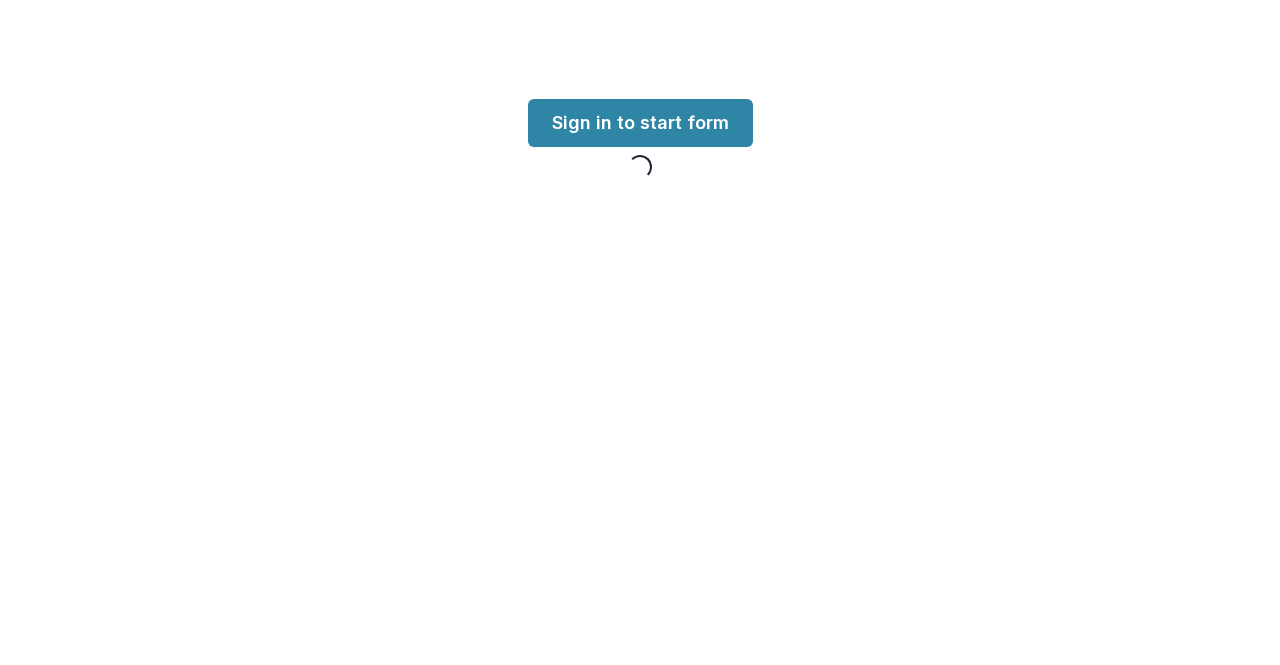 scroll, scrollTop: 0, scrollLeft: 0, axis: both 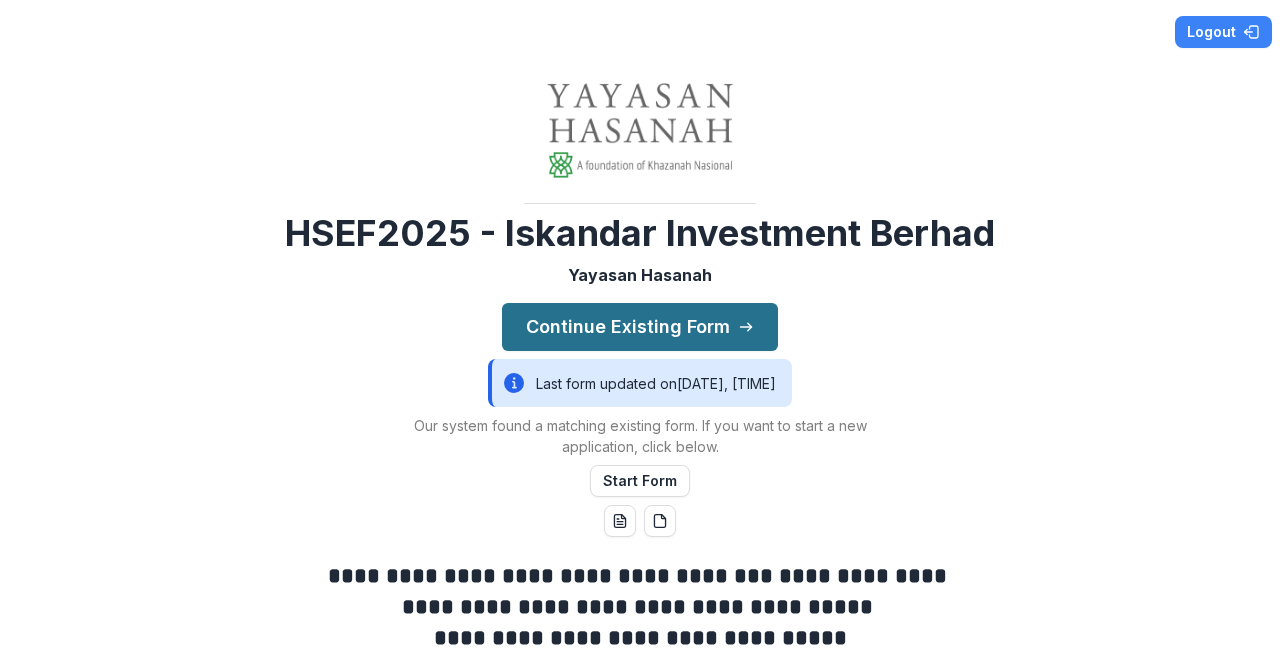 click on "Continue Existing Form" at bounding box center [640, 327] 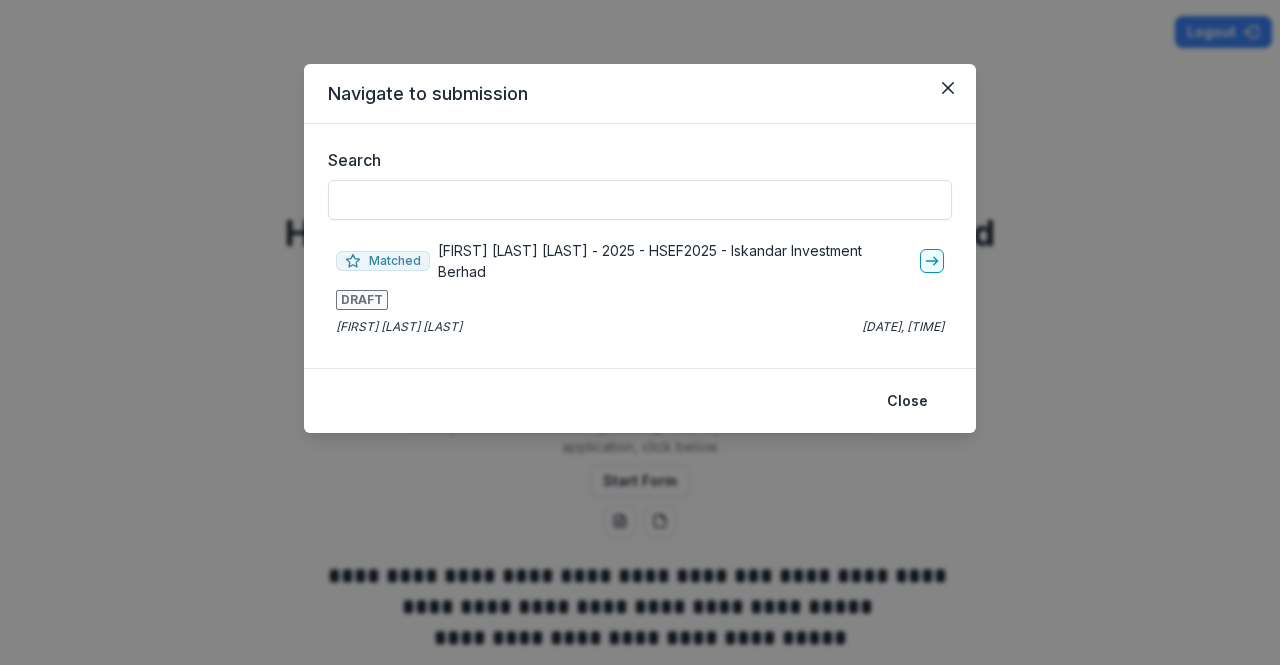 click on "[FIRST] [LAST] [LAST] [LAST] - 2025 - HSEF2025 - Iskandar Investment Berhad" at bounding box center (675, 261) 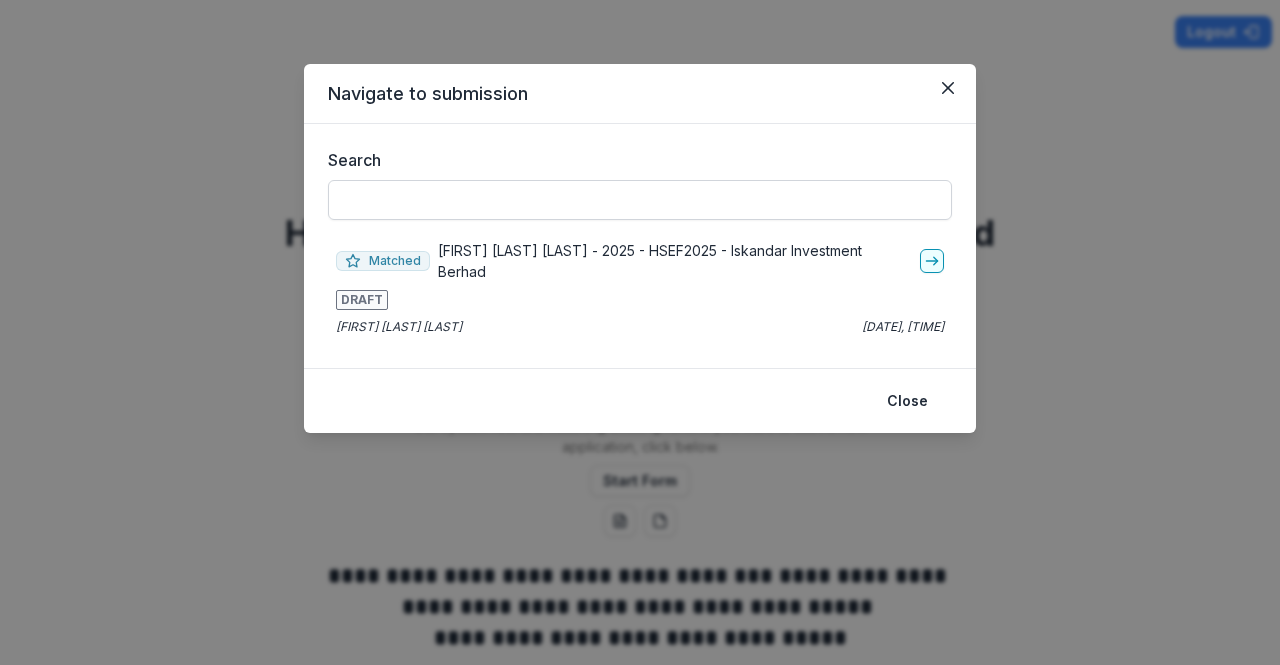 click on "Search" at bounding box center [640, 200] 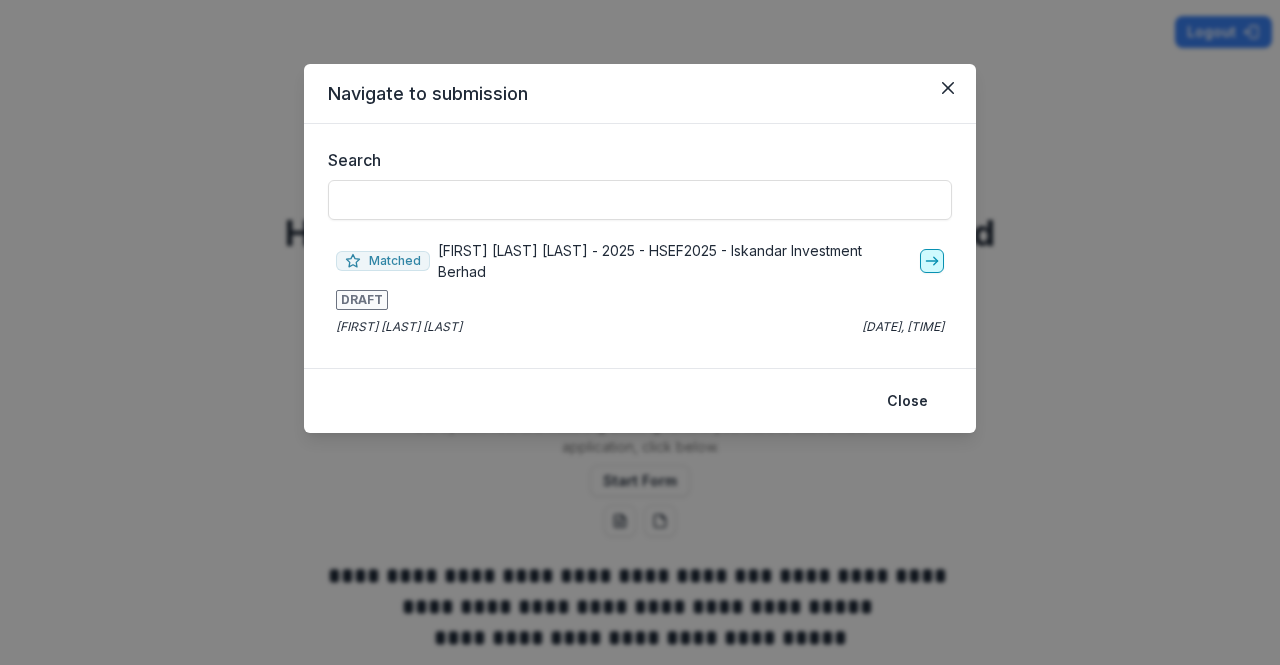 click 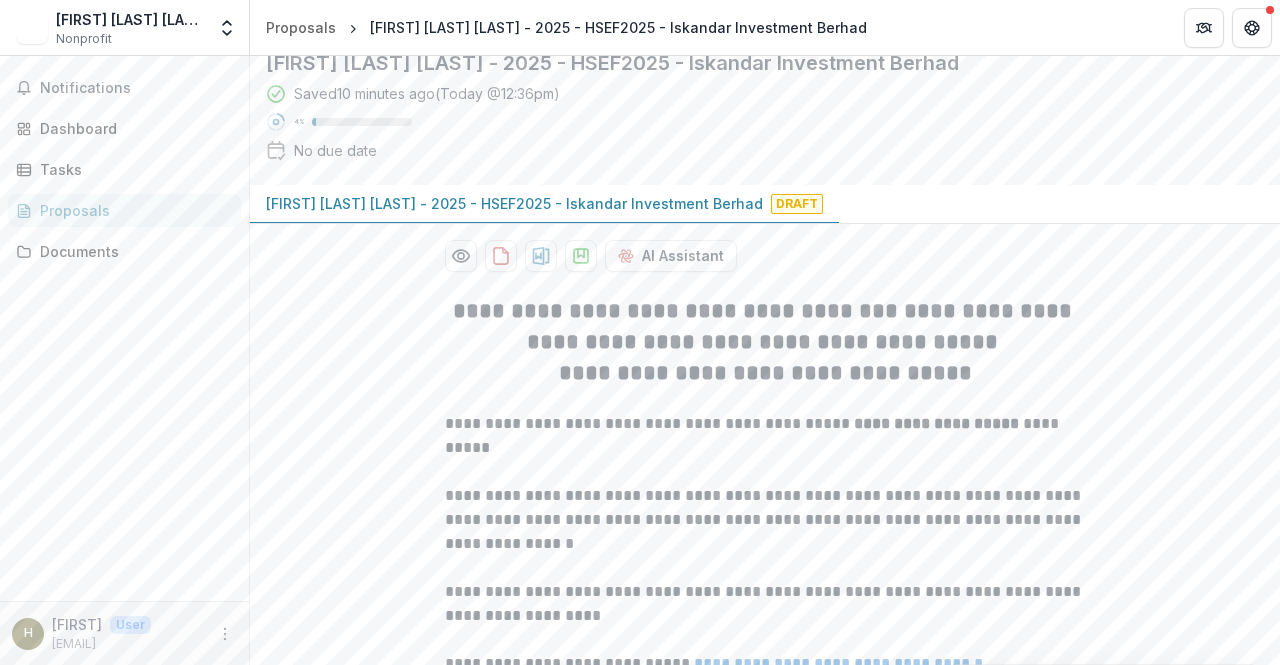 scroll, scrollTop: 100, scrollLeft: 0, axis: vertical 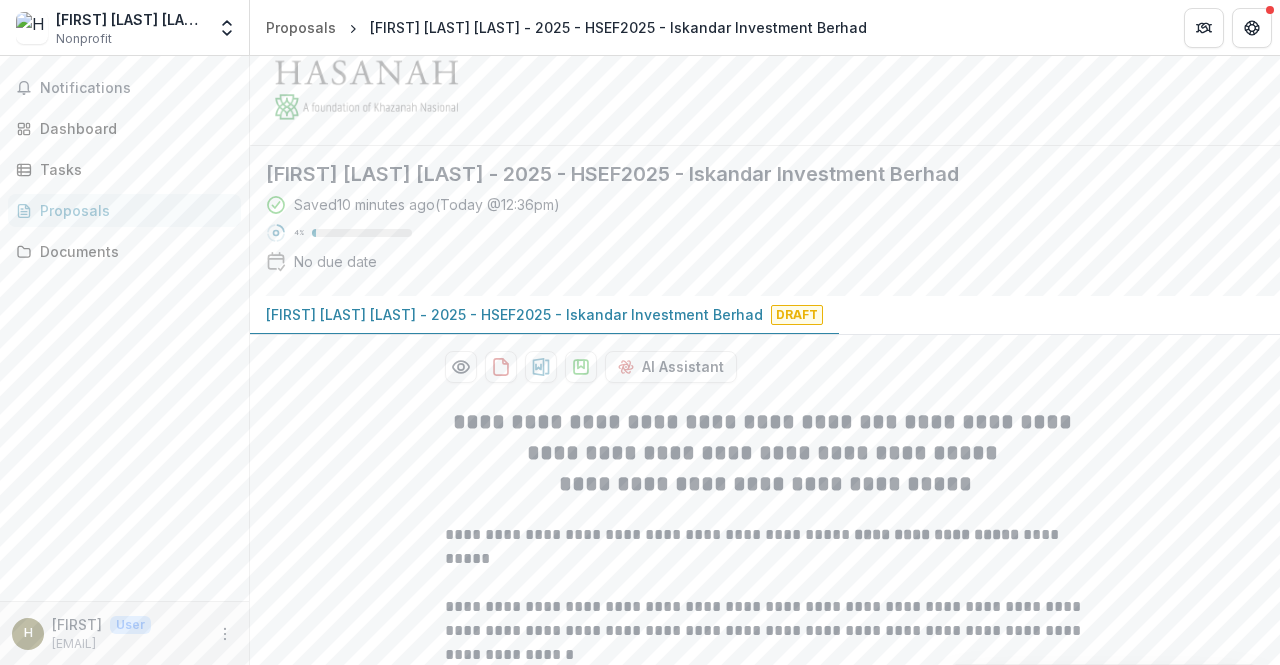 click 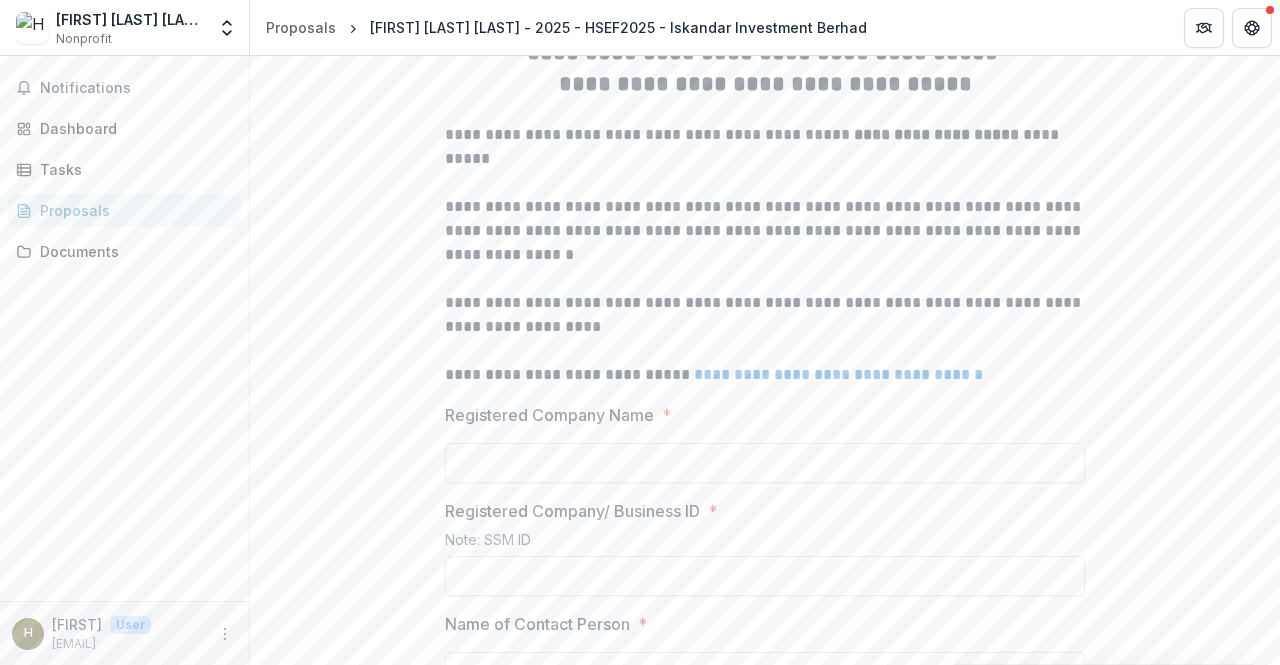 scroll, scrollTop: 400, scrollLeft: 0, axis: vertical 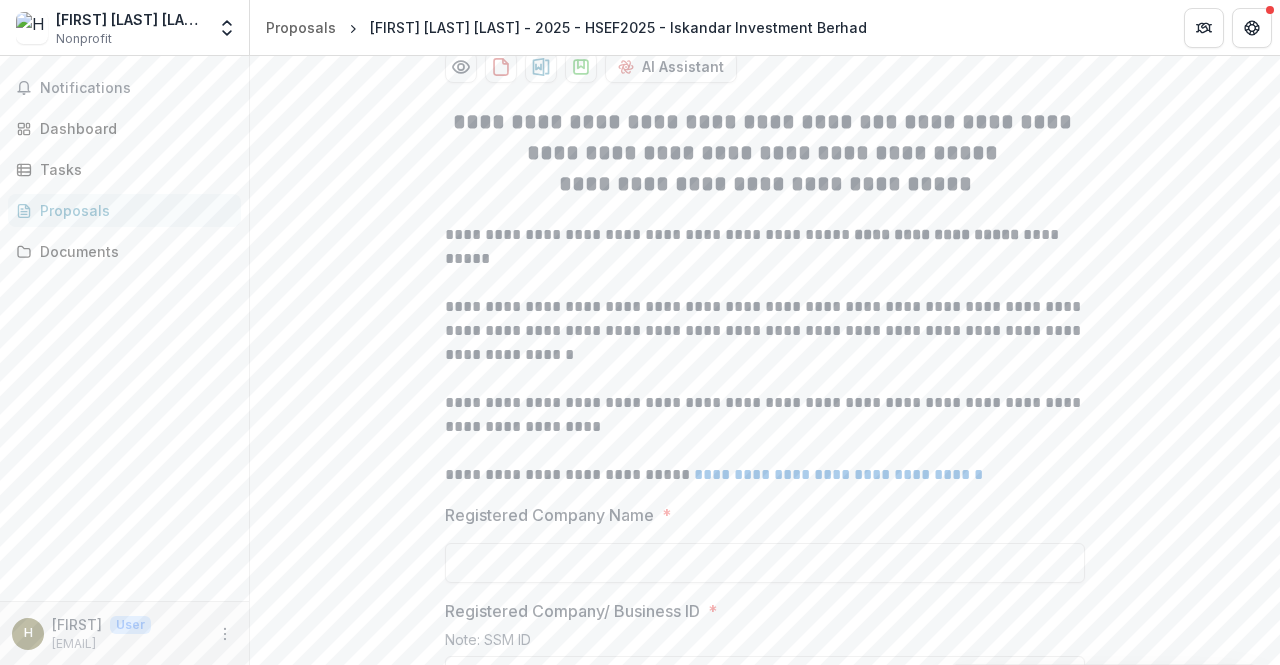 click on "**********" at bounding box center [765, 360] 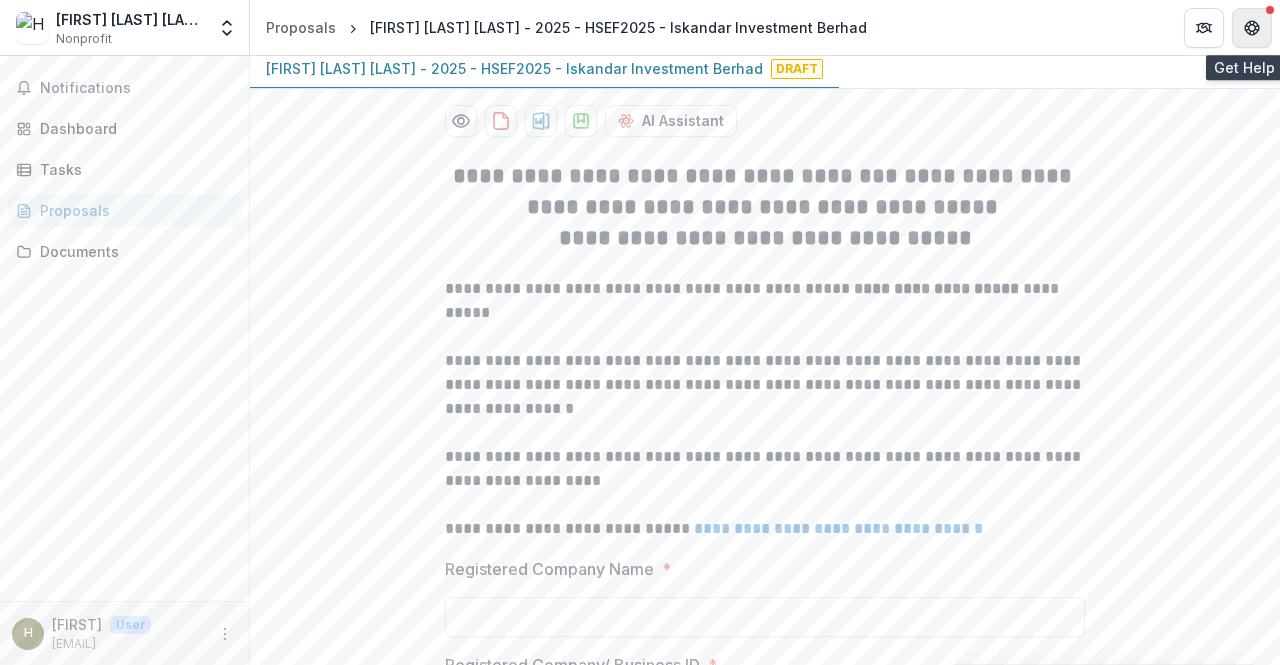click at bounding box center [1252, 28] 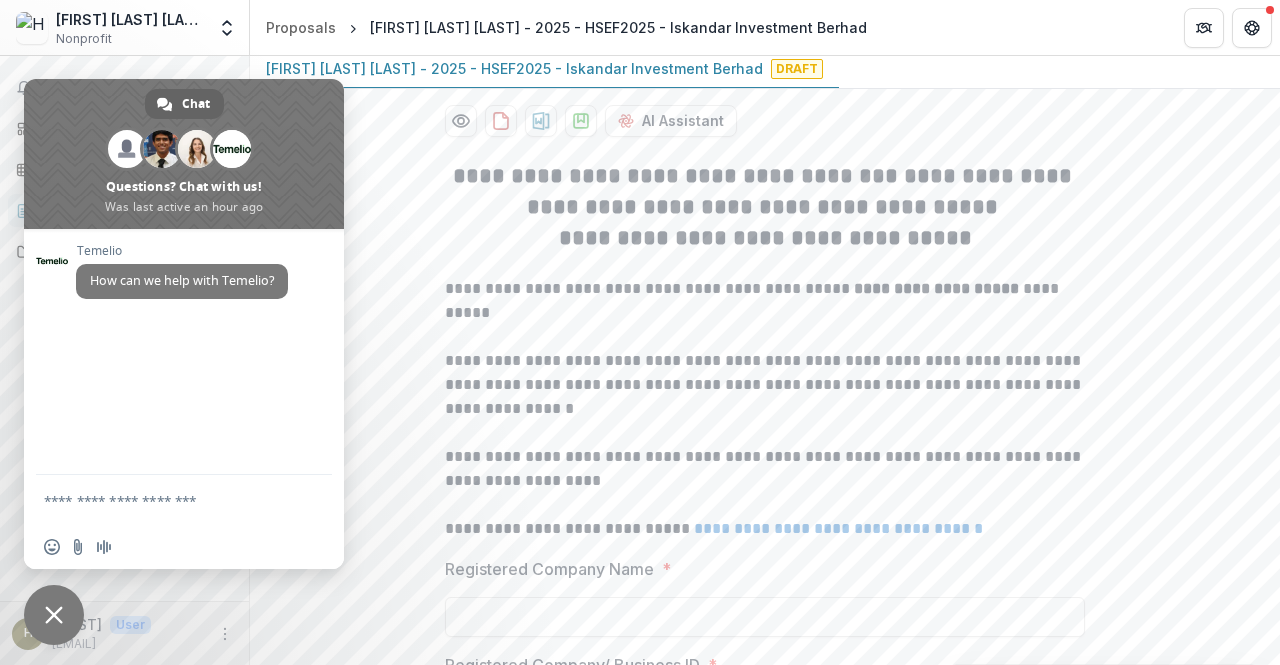 click on "**********" at bounding box center [765, 2158] 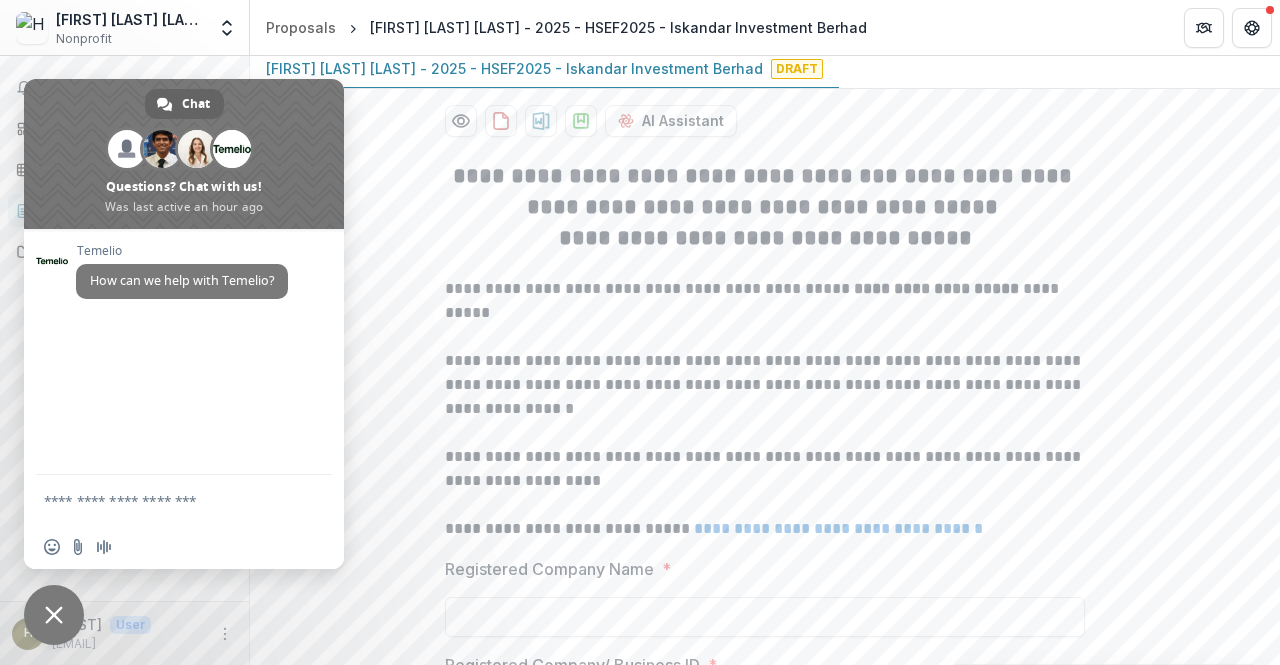 click on "**********" at bounding box center (765, 192) 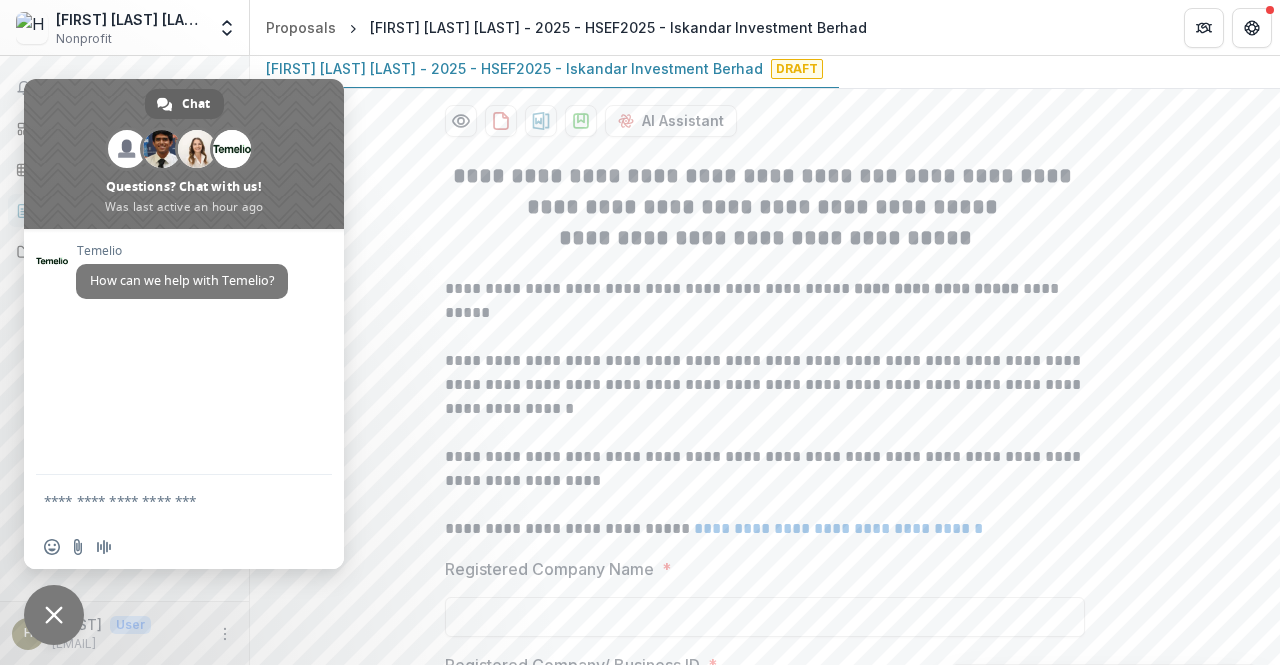 click at bounding box center [54, 615] 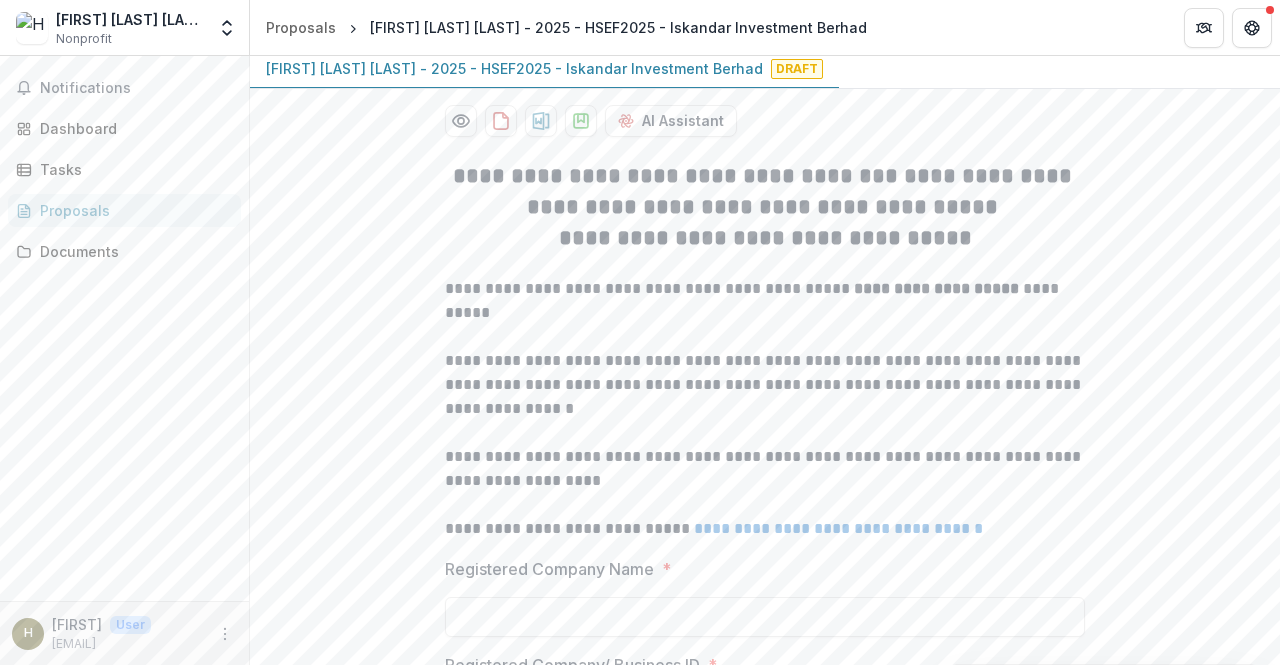scroll, scrollTop: 446, scrollLeft: 0, axis: vertical 